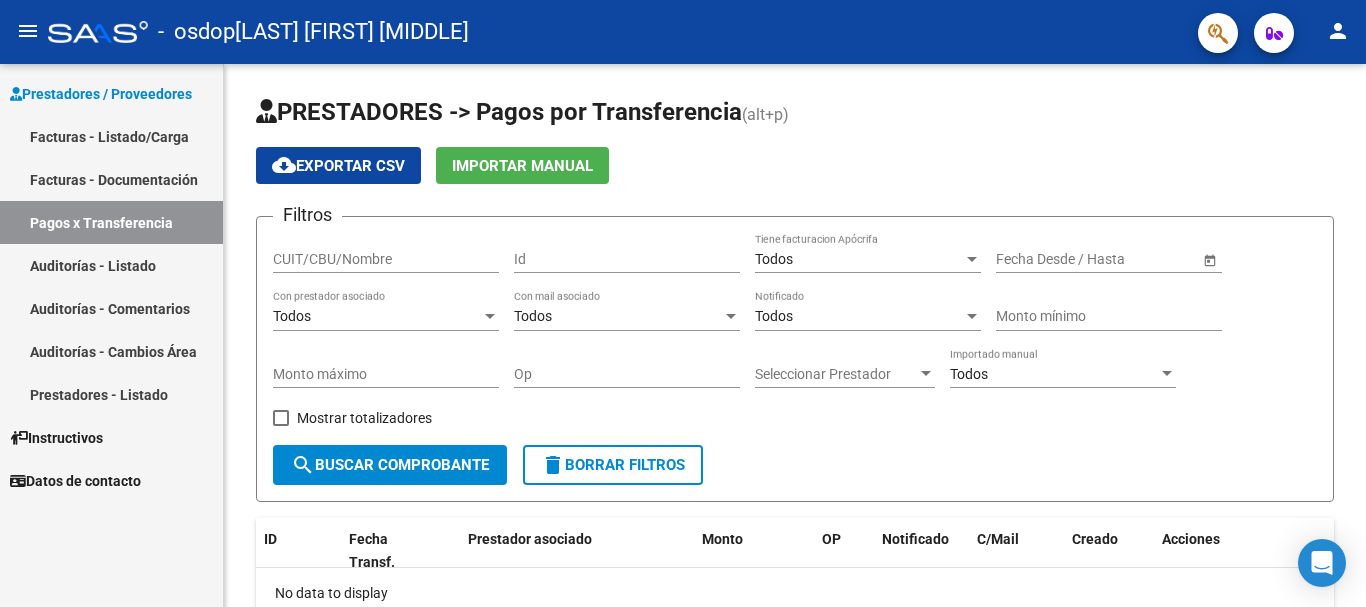 scroll, scrollTop: 0, scrollLeft: 0, axis: both 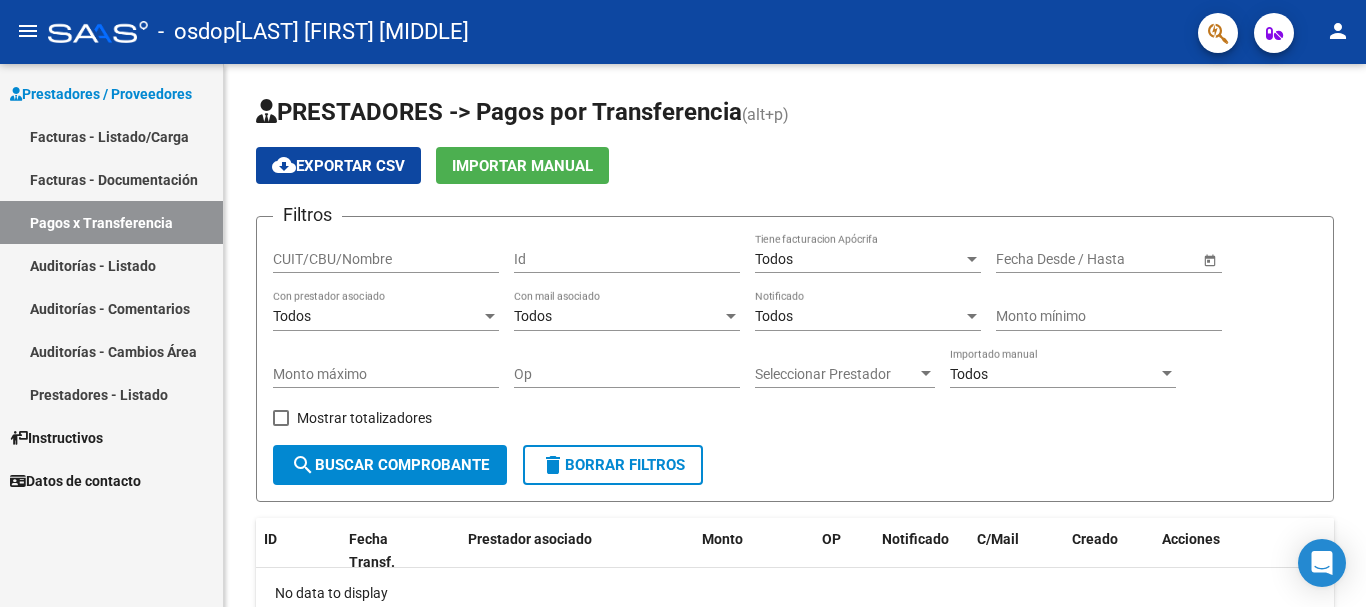 click on "person" 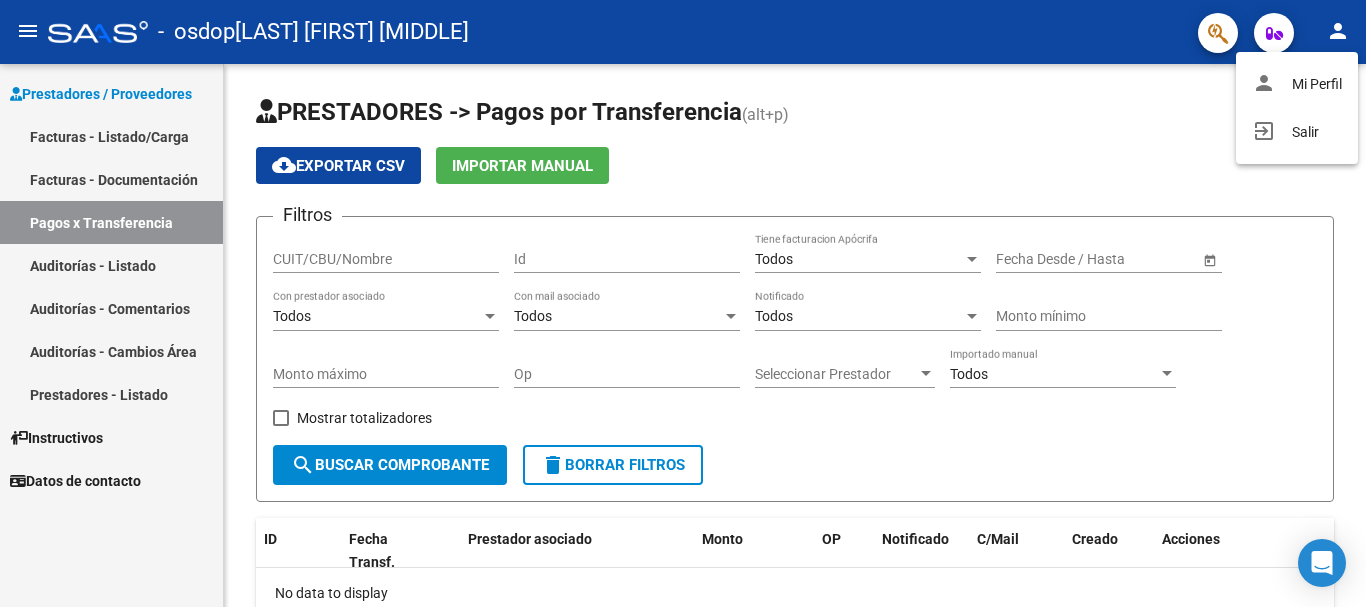 click at bounding box center [683, 303] 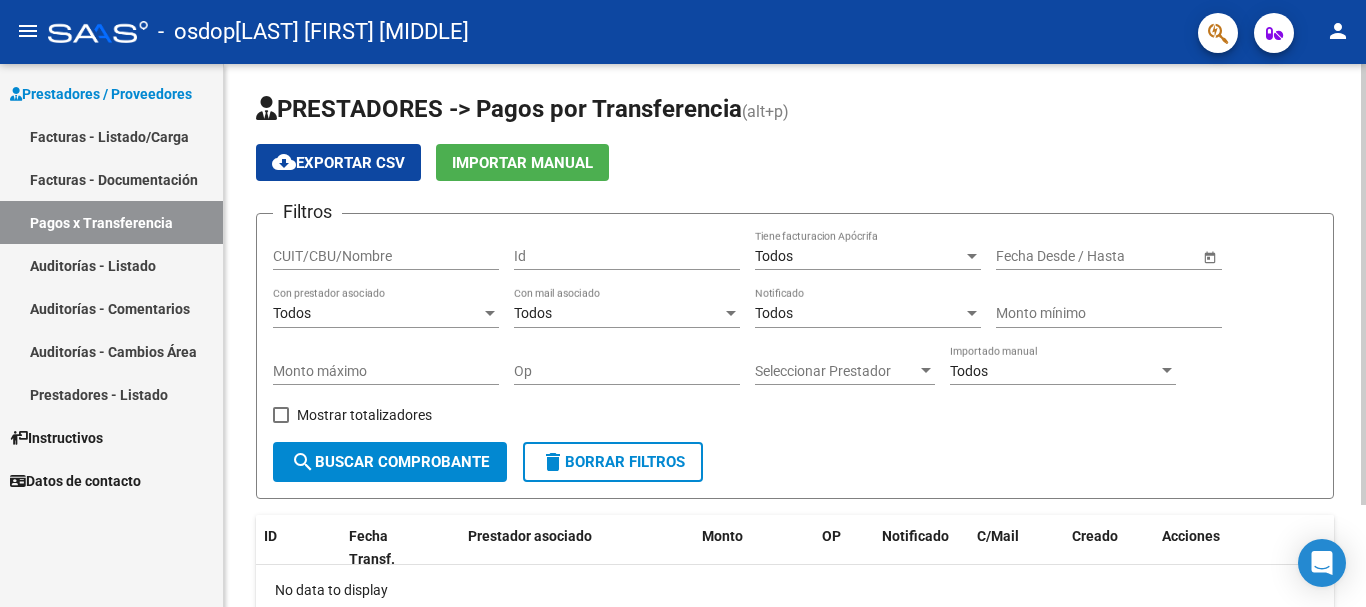 scroll, scrollTop: 0, scrollLeft: 0, axis: both 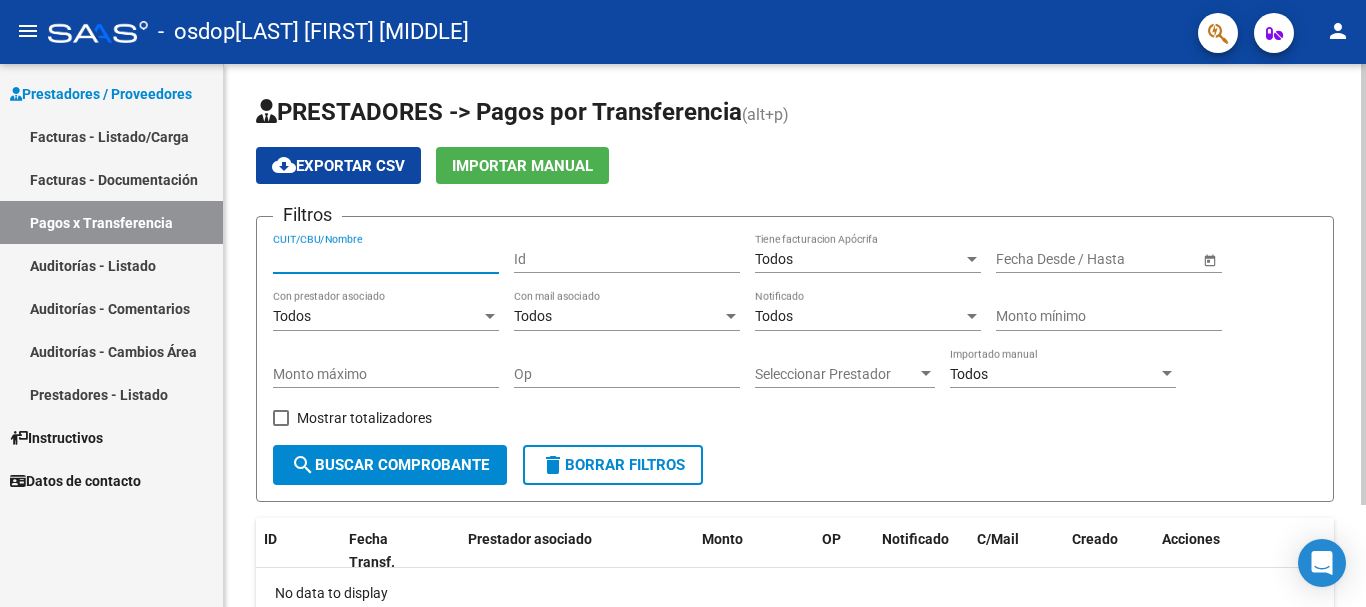 click on "CUIT/CBU/Nombre" at bounding box center (386, 259) 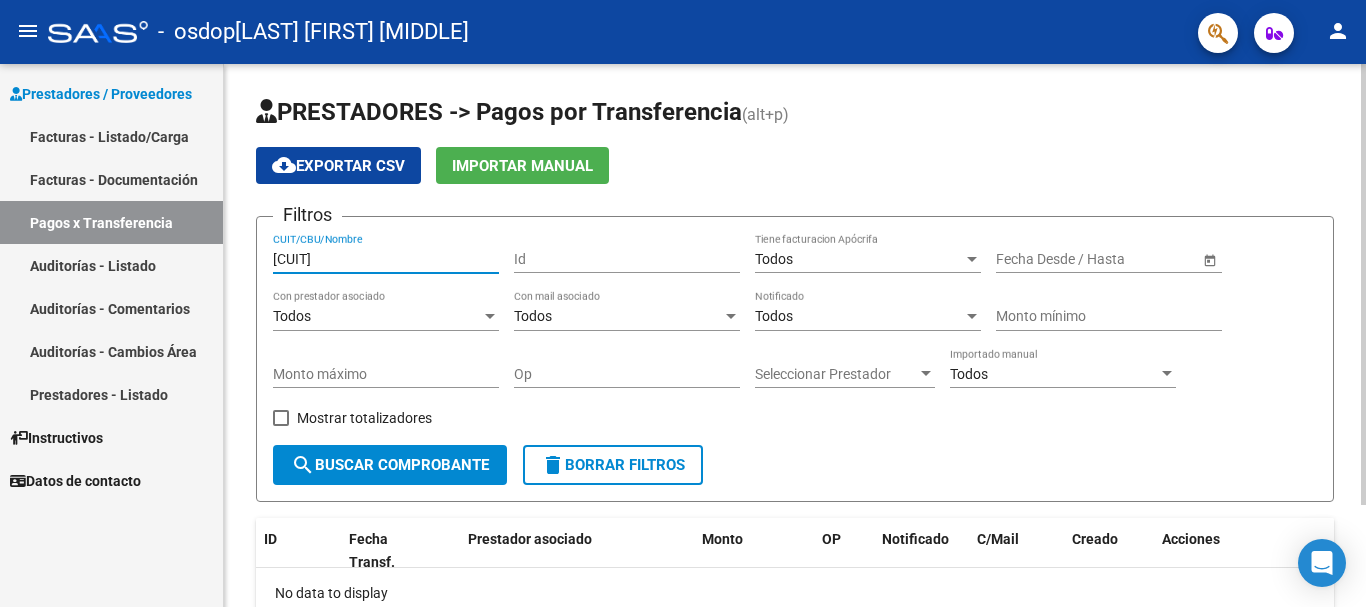 type on "[CUIT]" 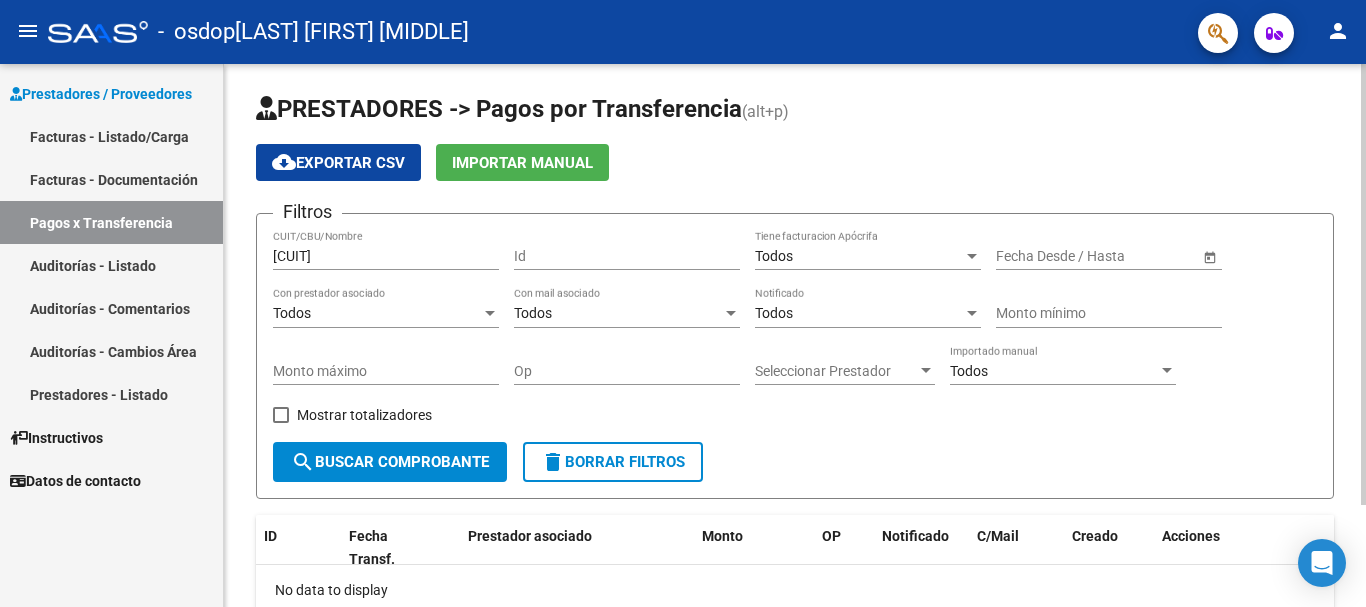scroll, scrollTop: 0, scrollLeft: 0, axis: both 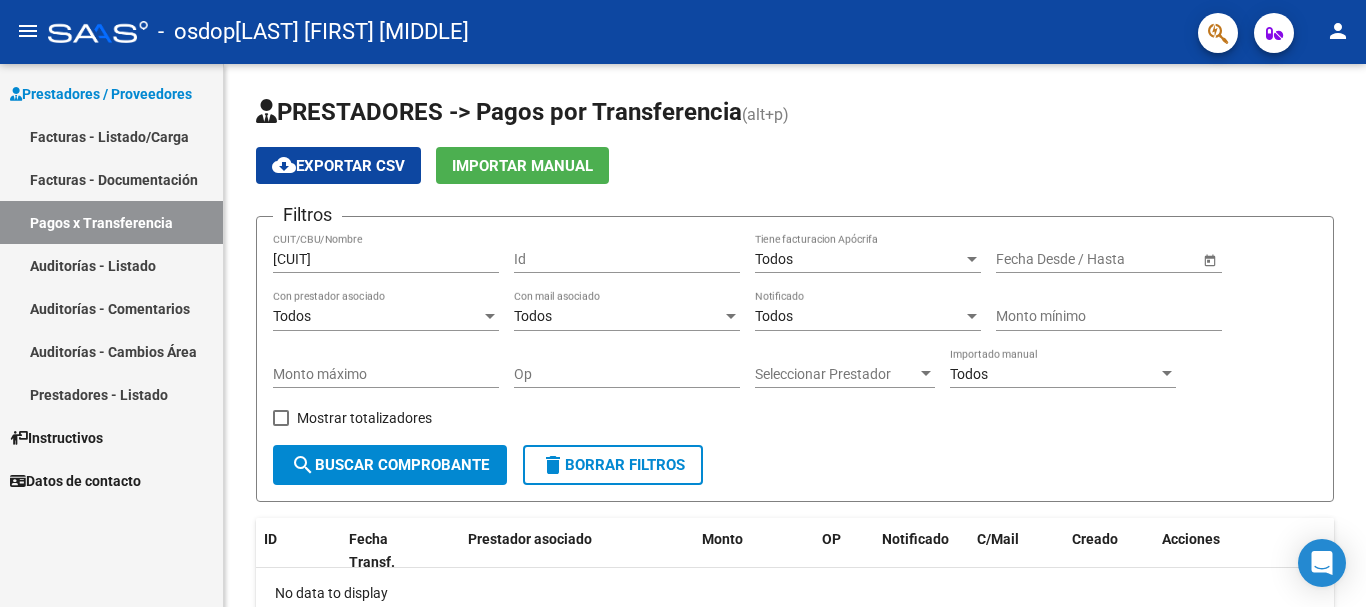 click on "Facturas - Listado/Carga" at bounding box center [111, 136] 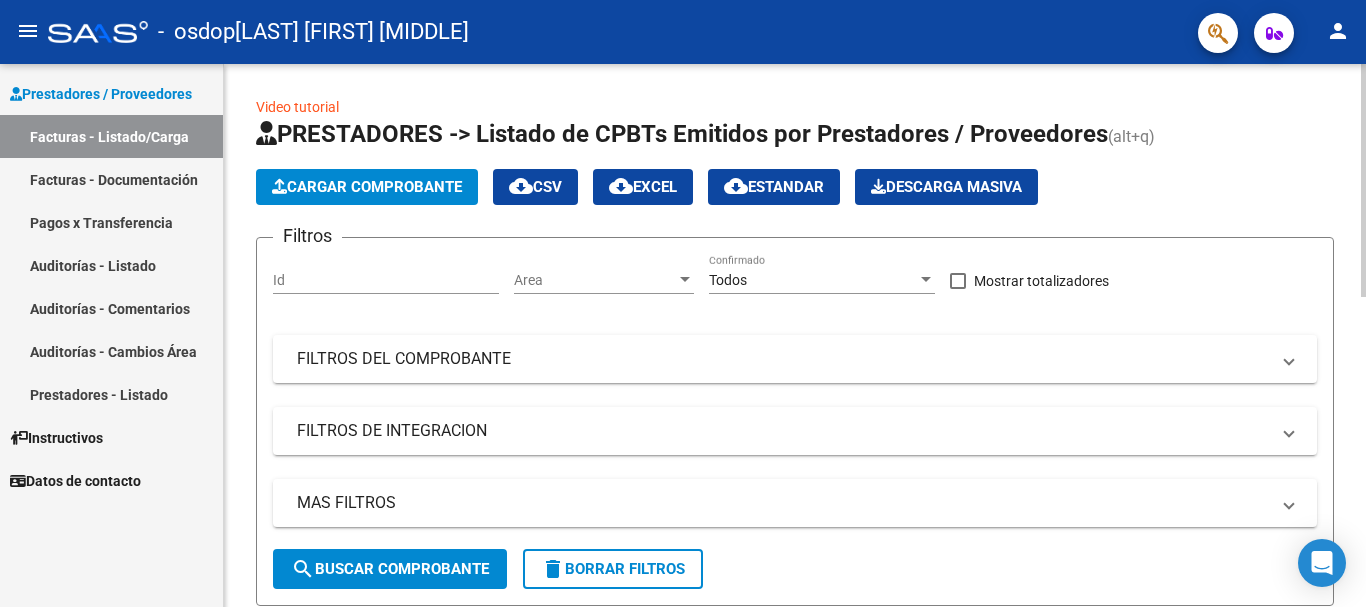 click on "Cargar Comprobante" 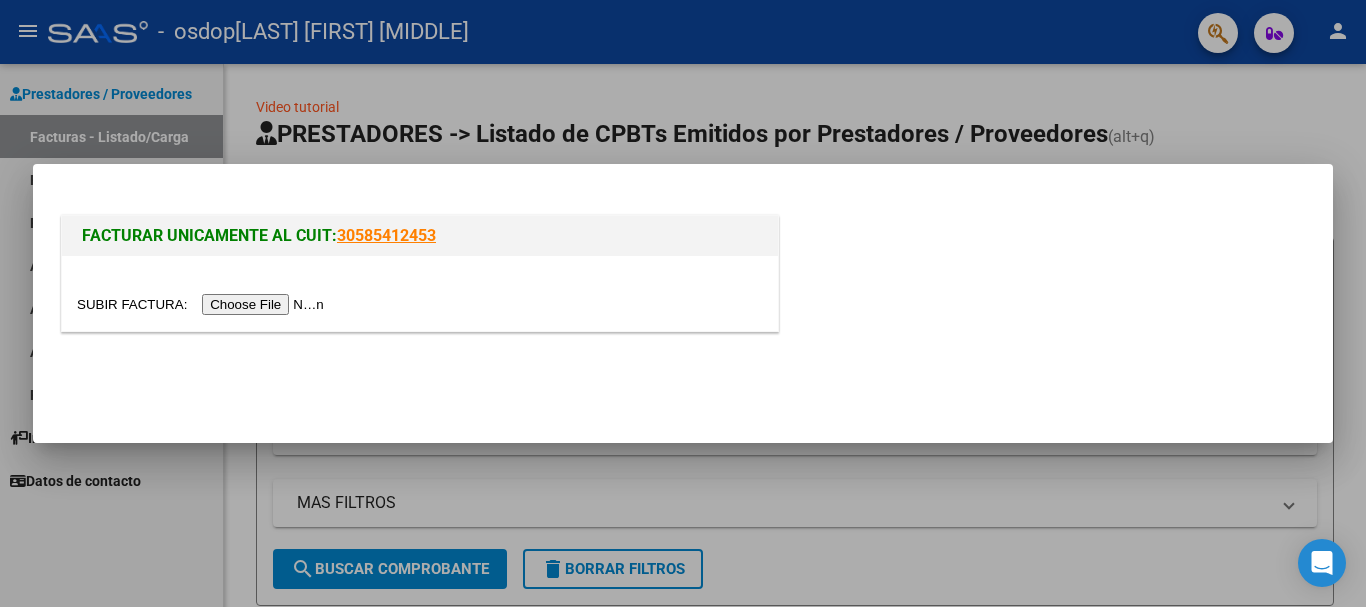 click at bounding box center [203, 304] 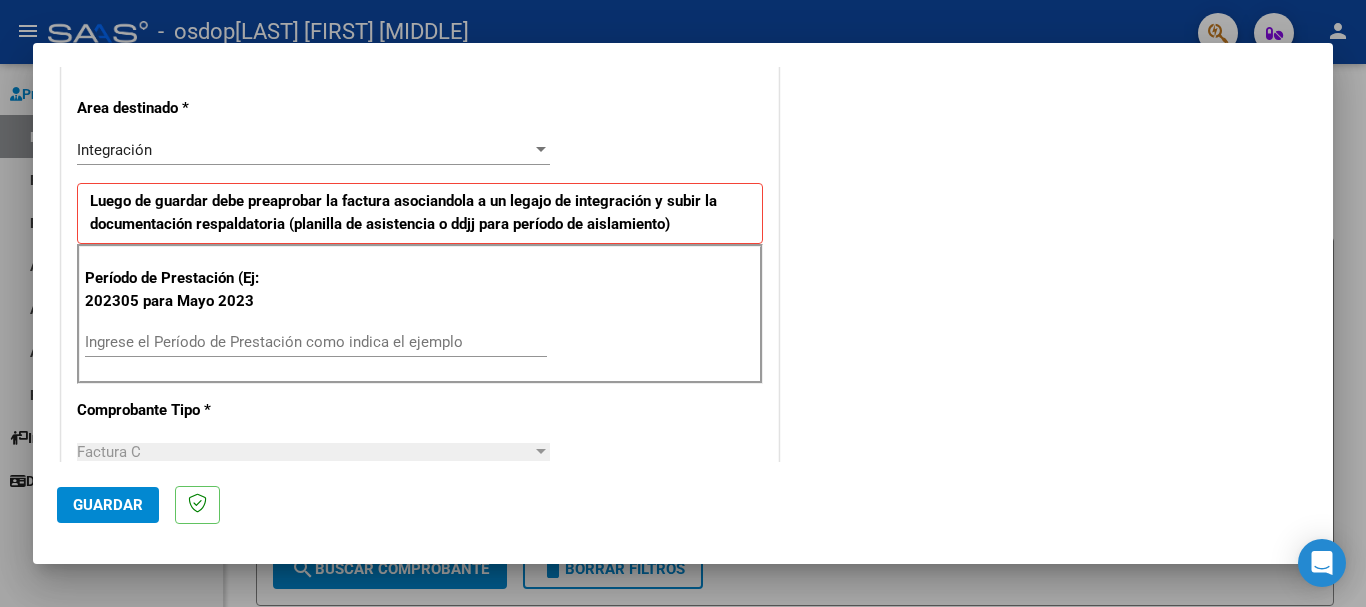scroll, scrollTop: 400, scrollLeft: 0, axis: vertical 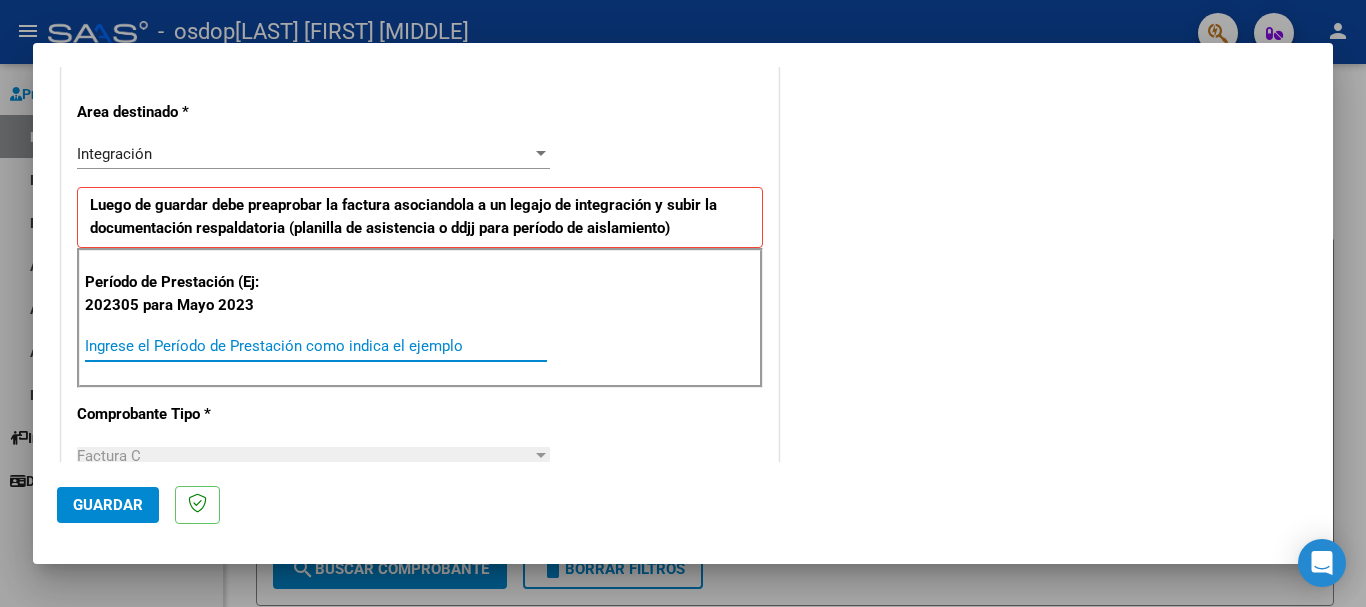 click on "Ingrese el Período de Prestación como indica el ejemplo" at bounding box center (316, 346) 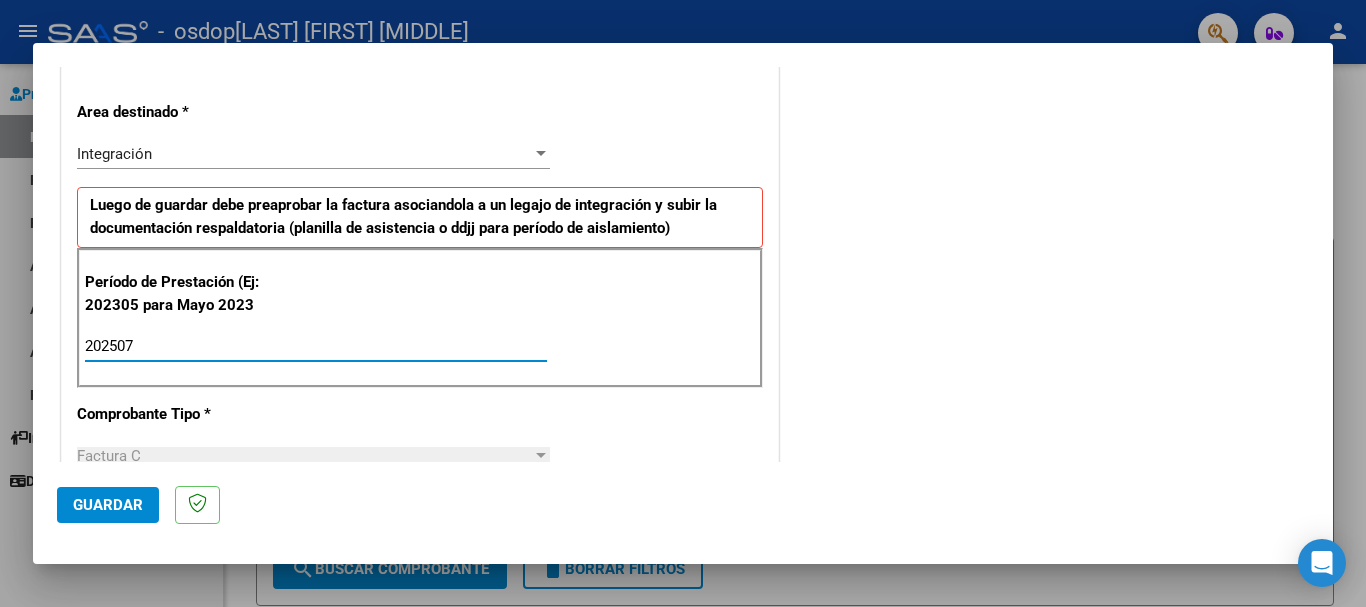 type on "202507" 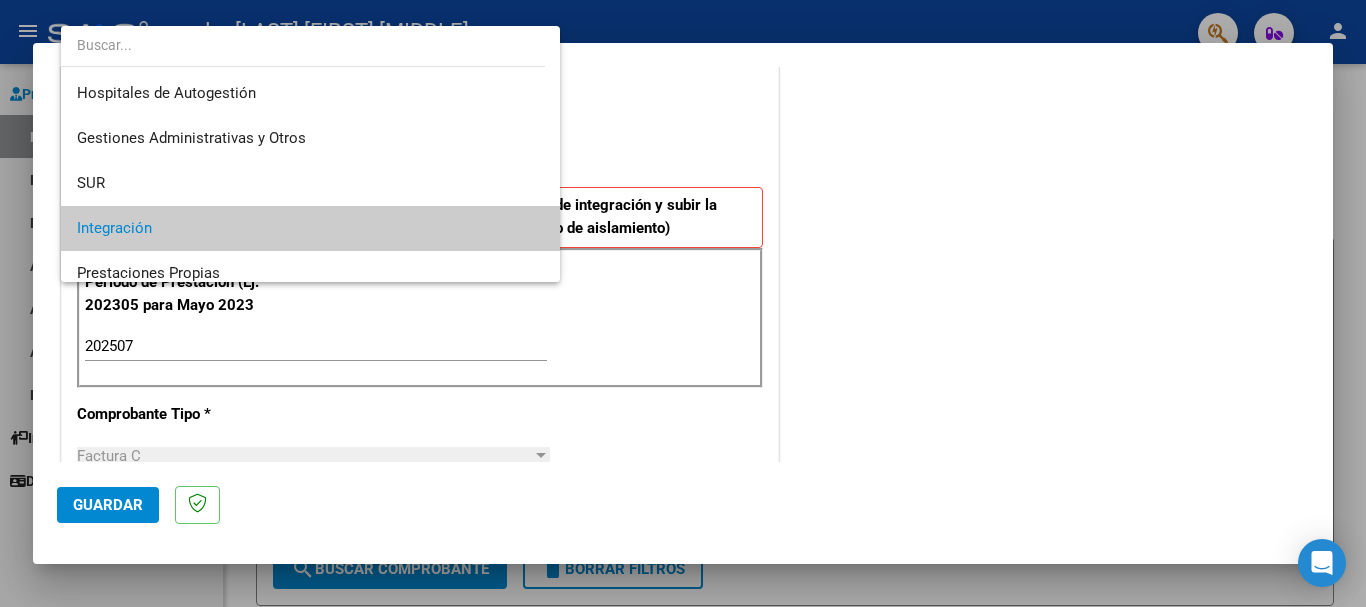 scroll, scrollTop: 75, scrollLeft: 0, axis: vertical 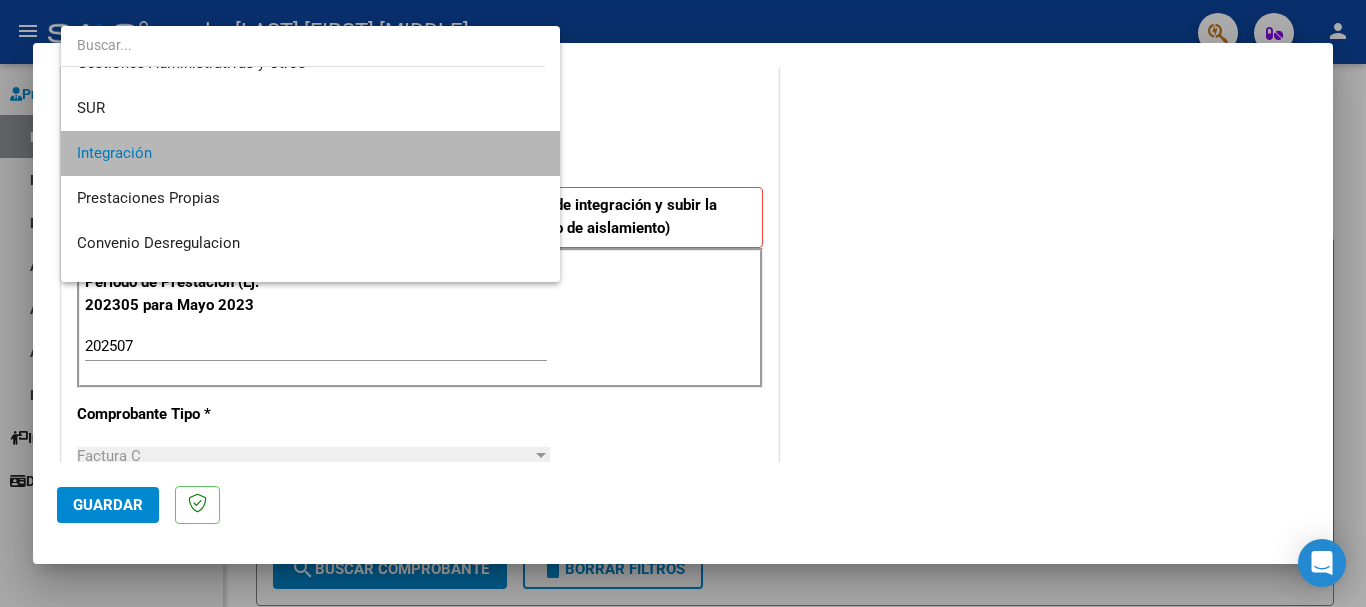click on "Integración" at bounding box center [310, 153] 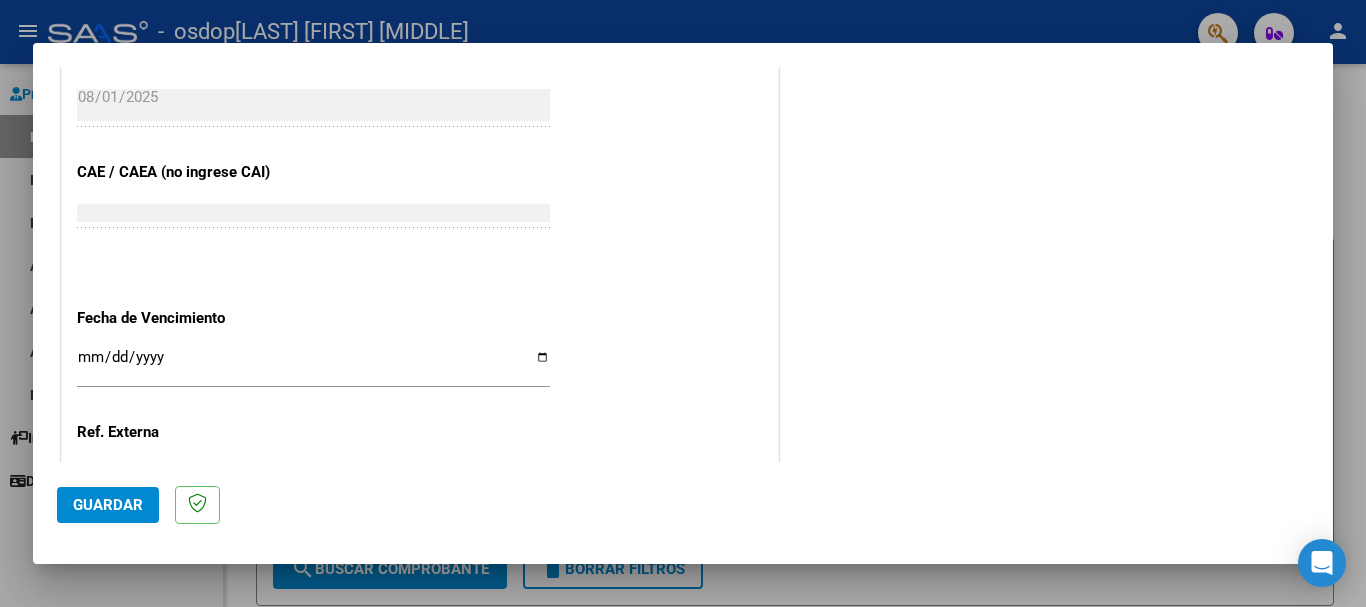 scroll, scrollTop: 1200, scrollLeft: 0, axis: vertical 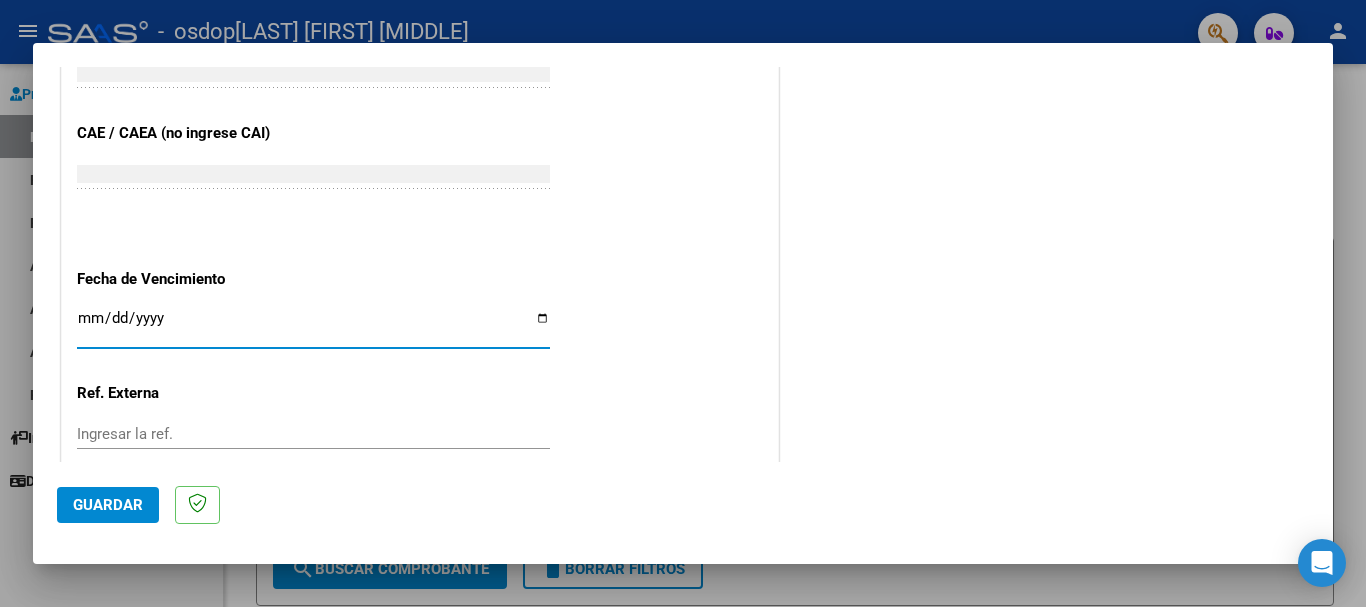click on "Ingresar la fecha" at bounding box center [313, 326] 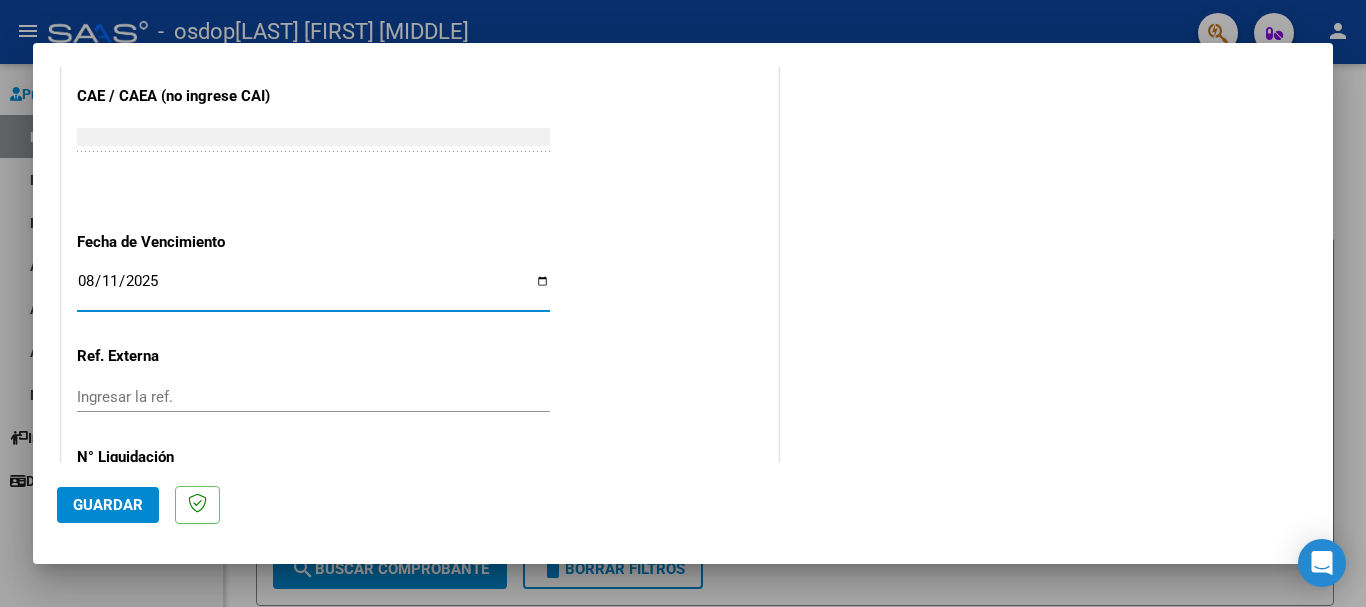 scroll, scrollTop: 1327, scrollLeft: 0, axis: vertical 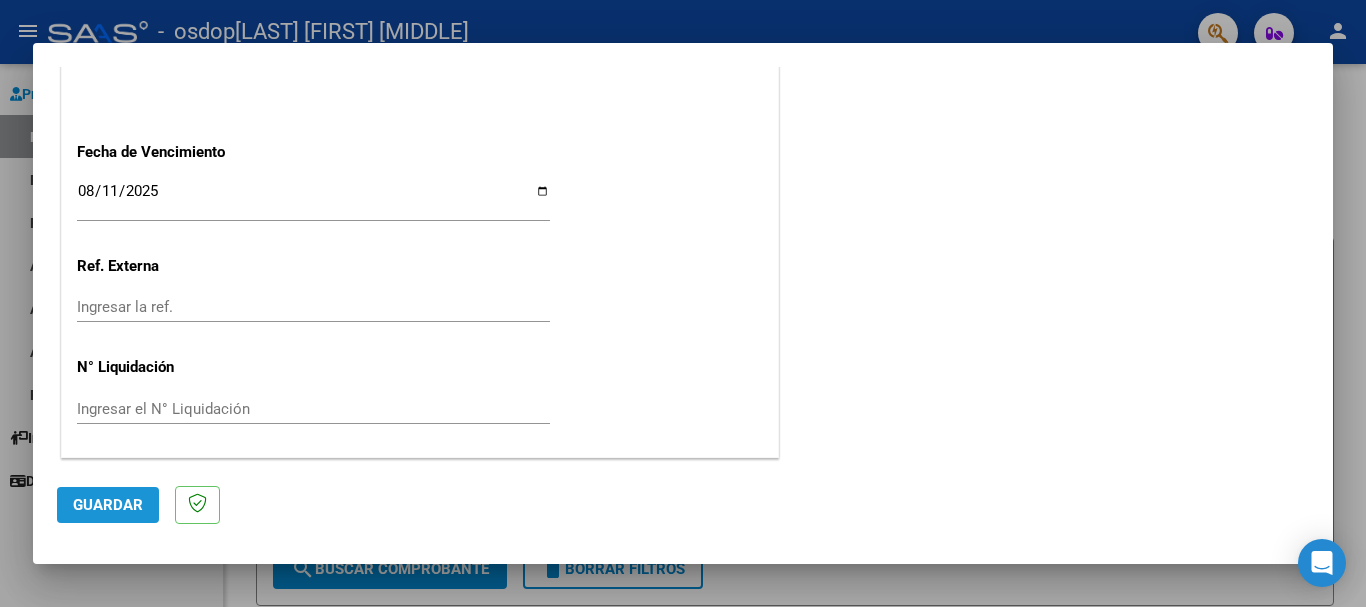 click on "Guardar" 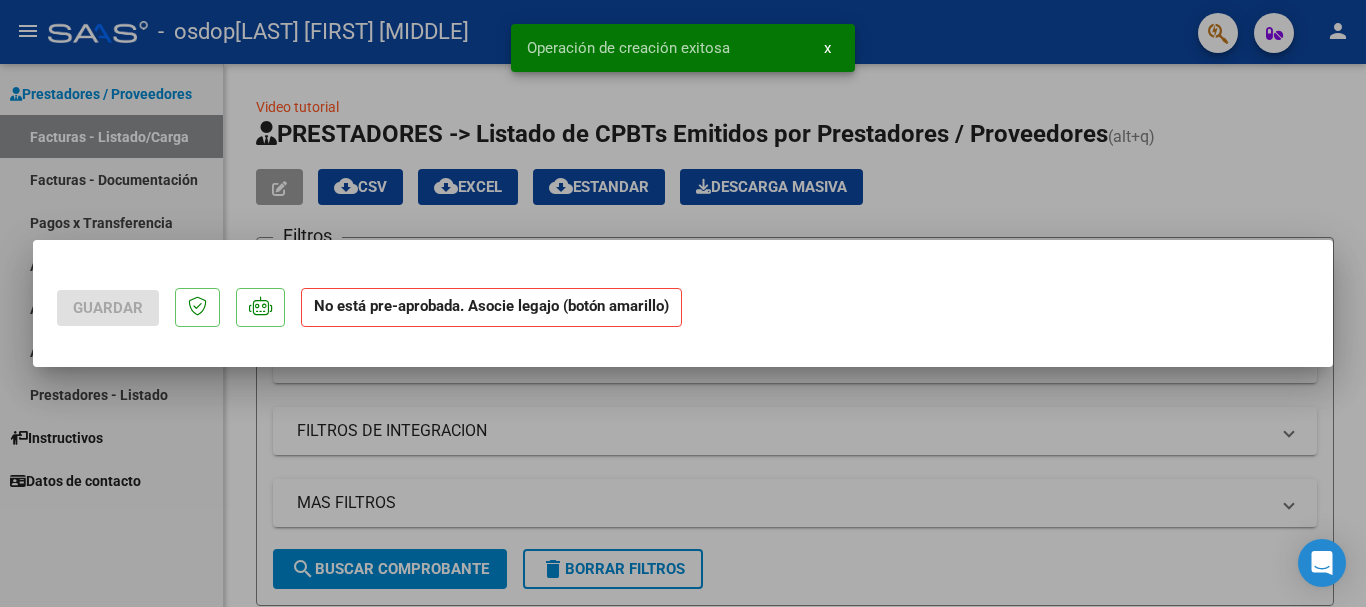 scroll, scrollTop: 0, scrollLeft: 0, axis: both 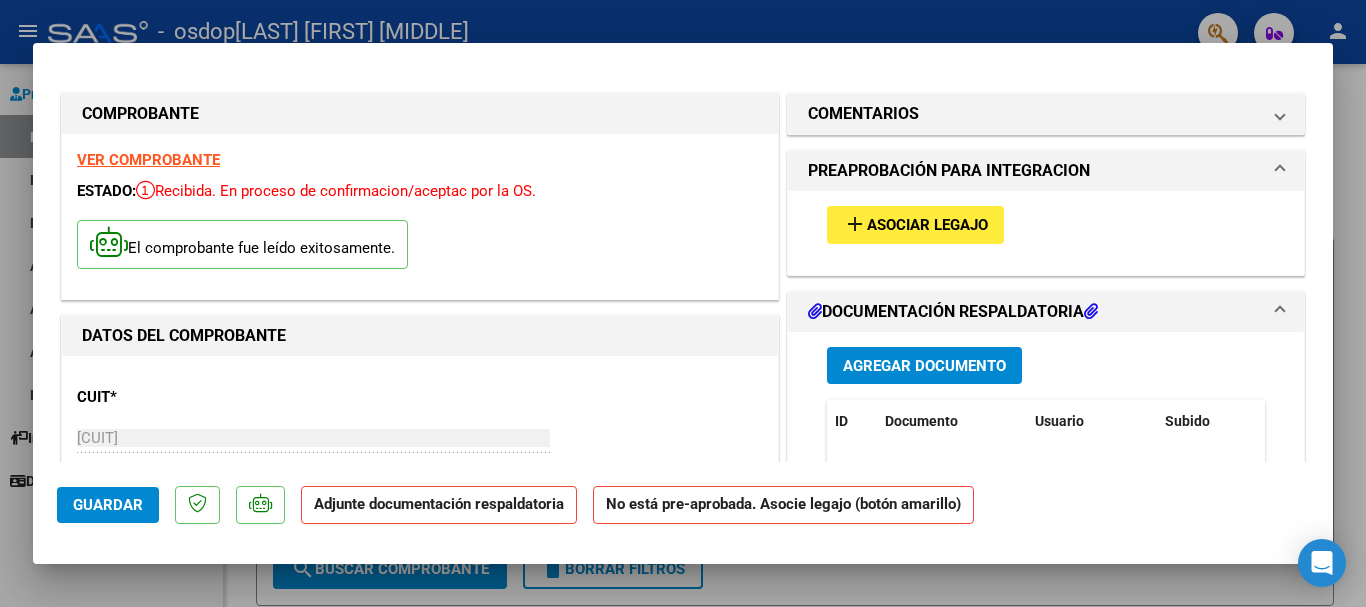 click on "Agregar Documento" at bounding box center (924, 366) 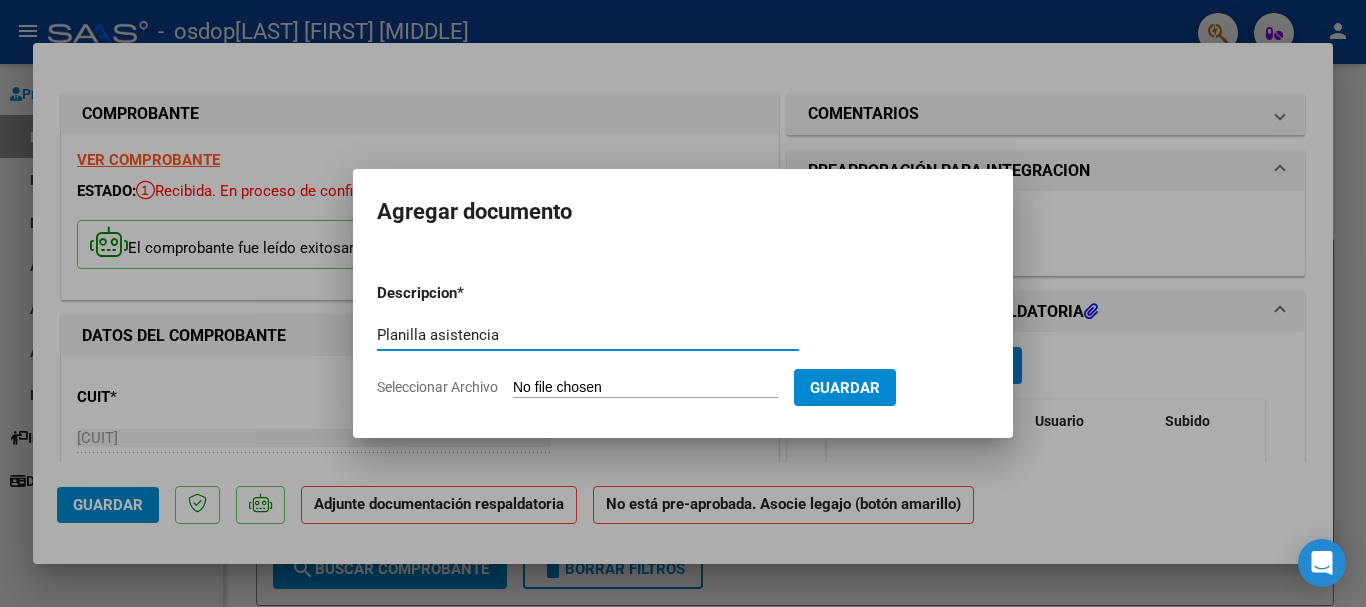 type on "Planilla asistencia" 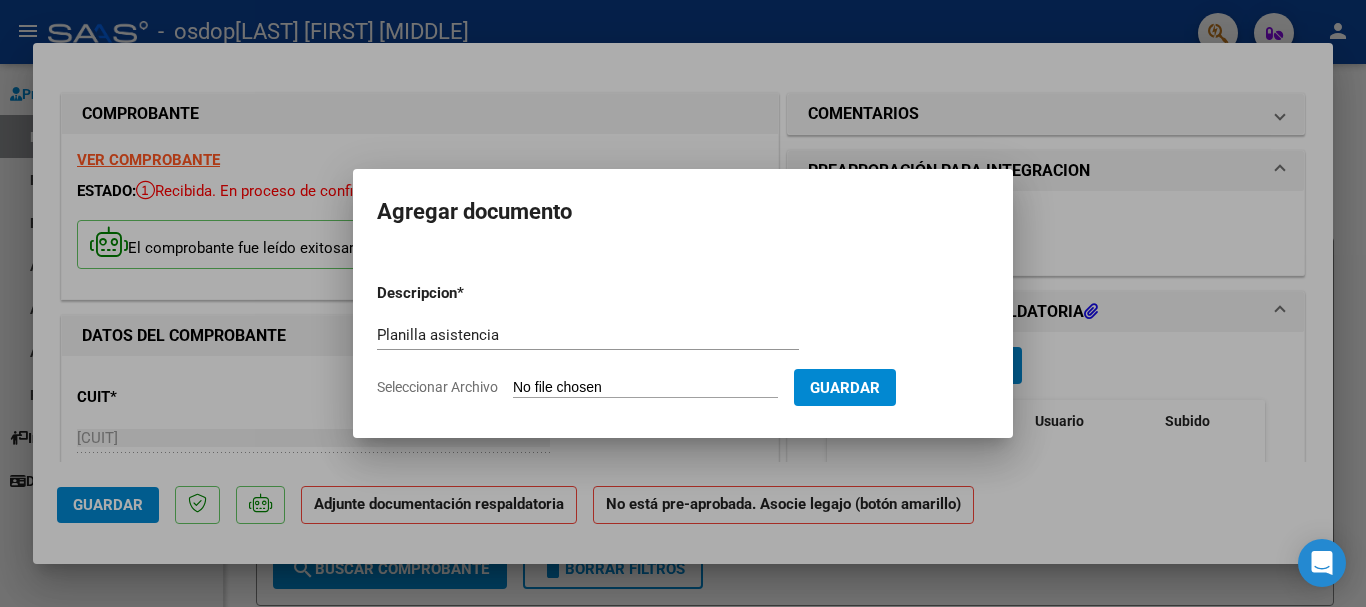 click on "Seleccionar Archivo" at bounding box center [645, 388] 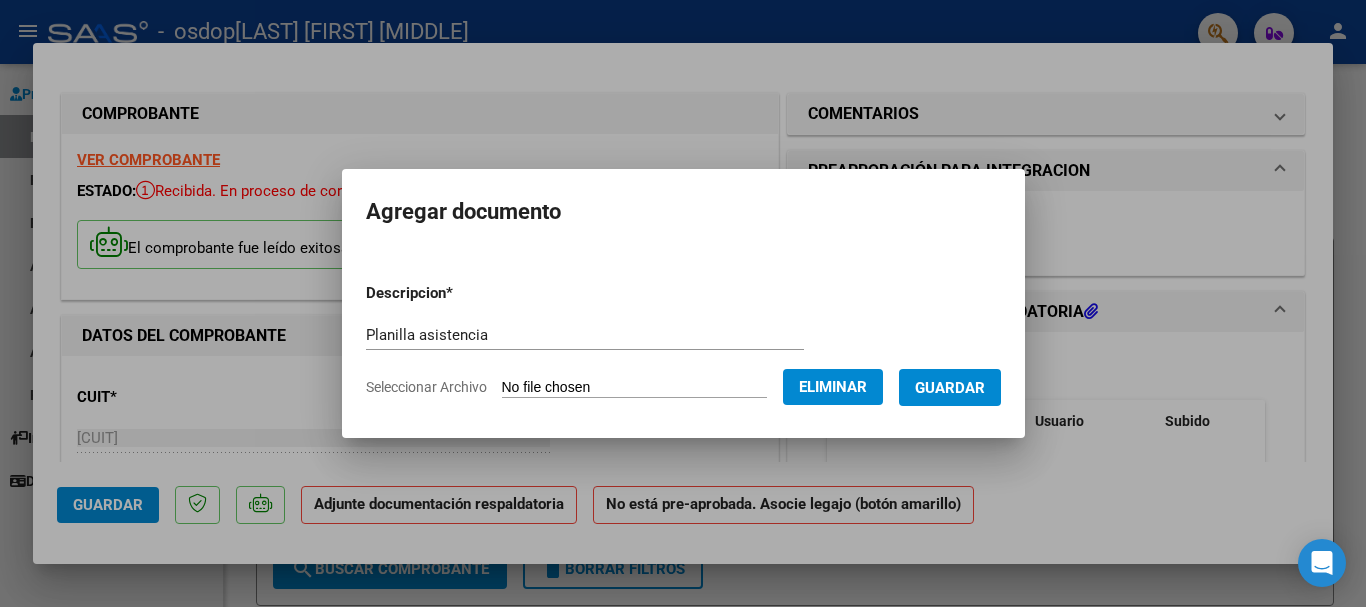 click on "Guardar" at bounding box center [950, 388] 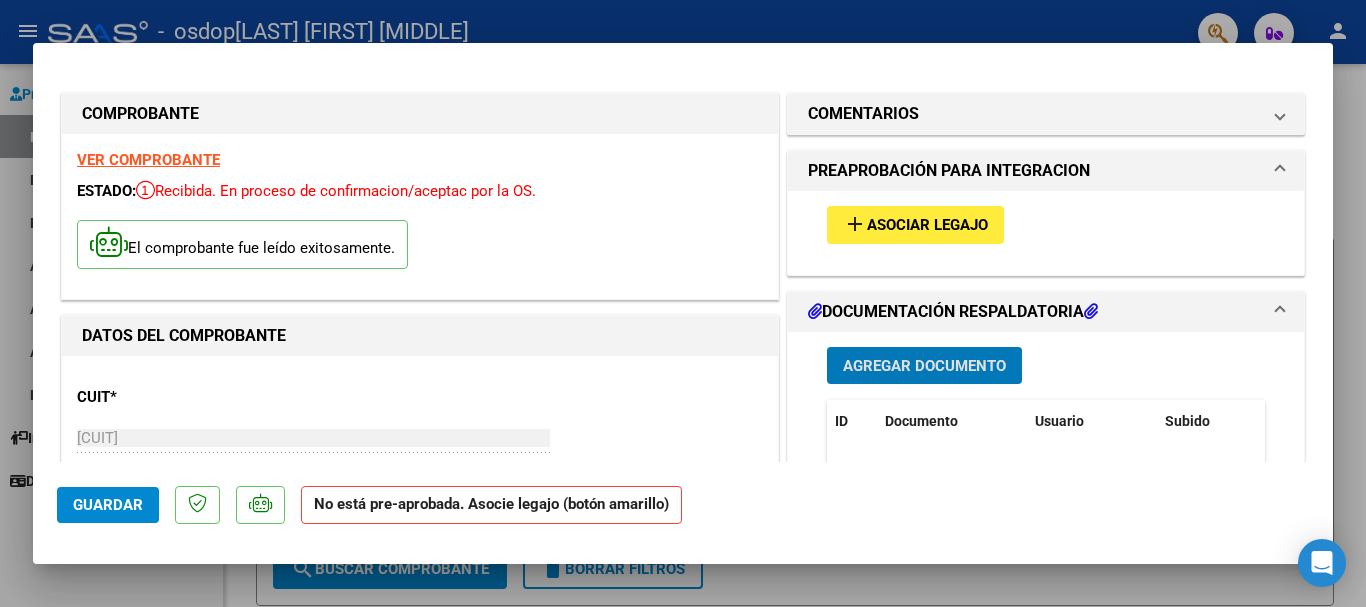 click on "Agregar Documento" at bounding box center (924, 366) 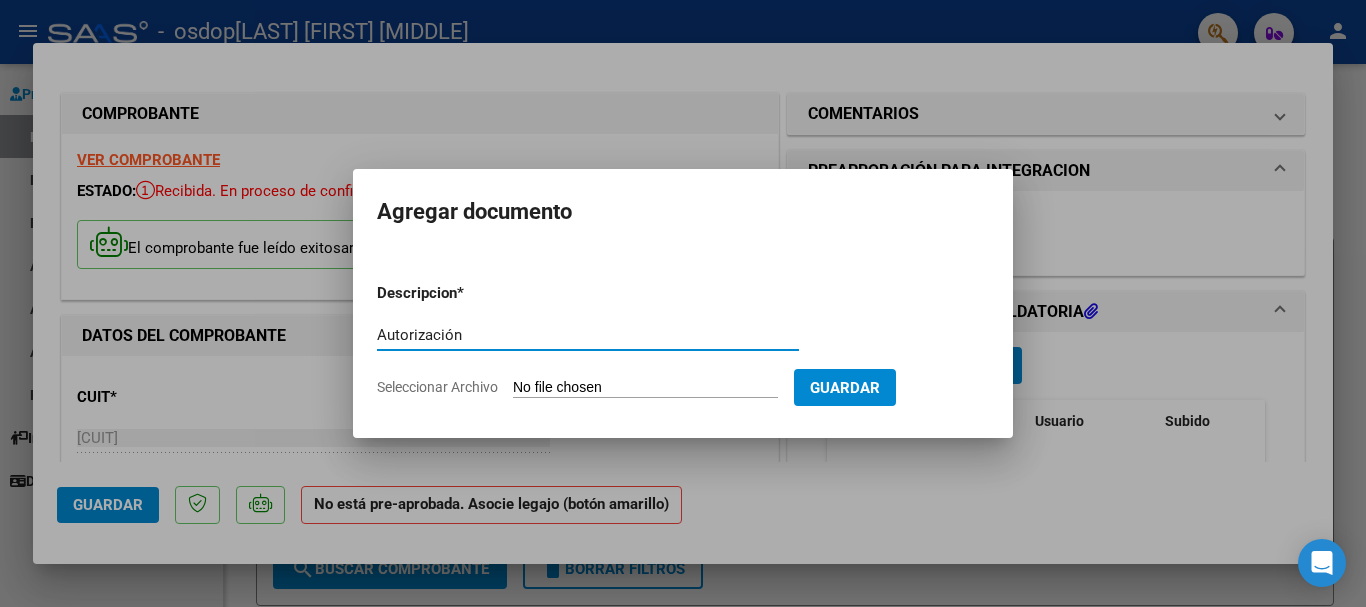 type on "Autorización" 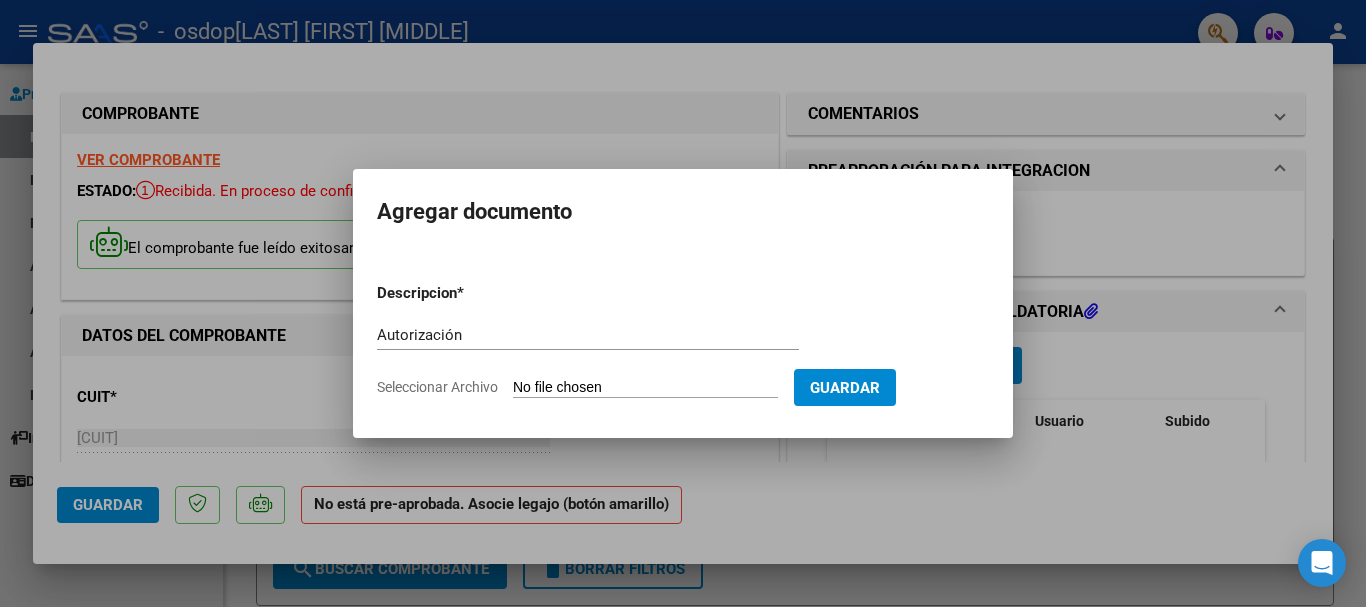 type on "C:\fakepath\Autorización [YEAR].docx" 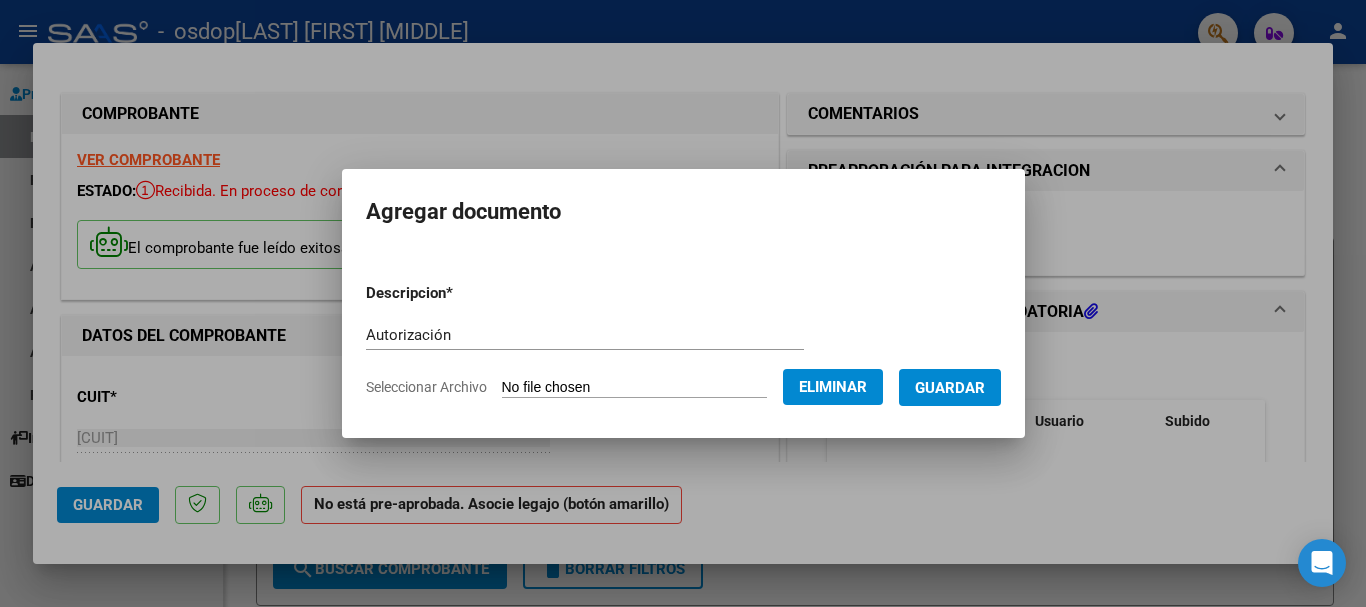 click on "Guardar" at bounding box center (950, 388) 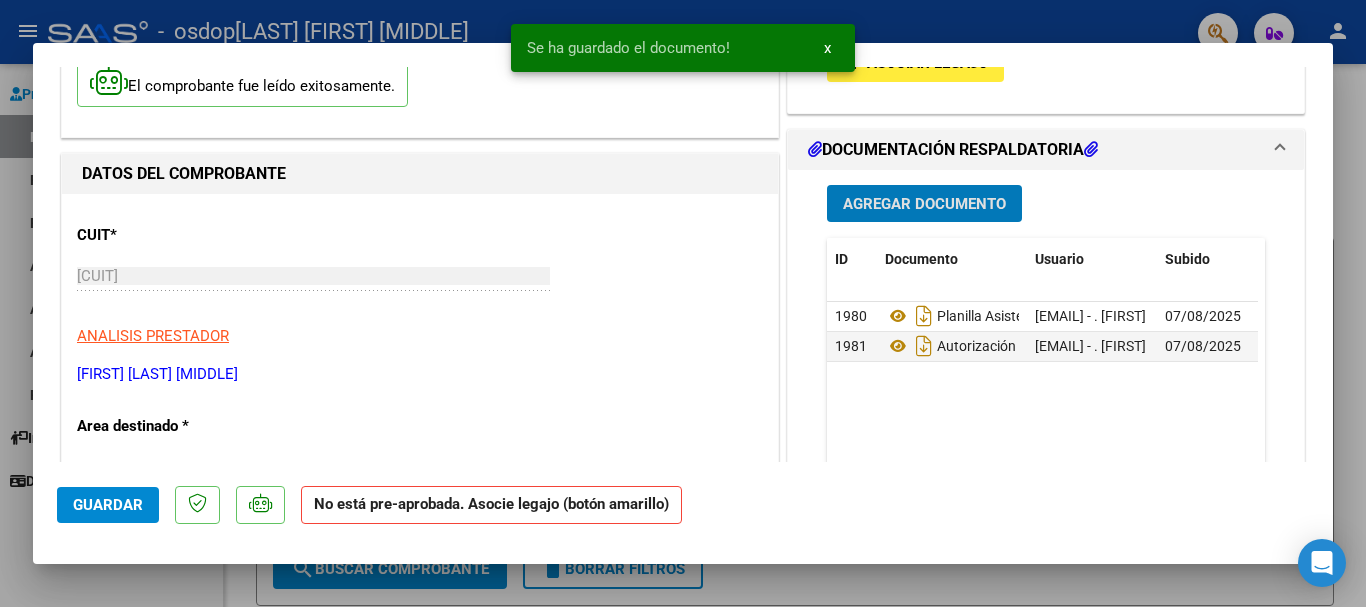 scroll, scrollTop: 100, scrollLeft: 0, axis: vertical 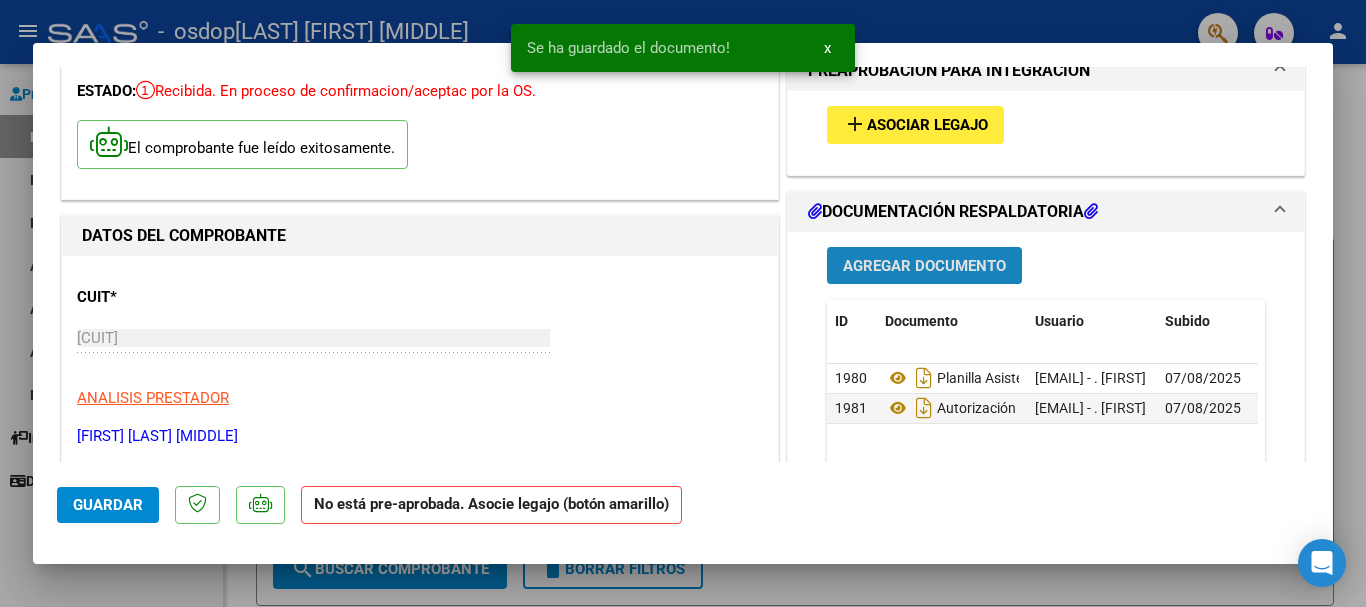 click on "Agregar Documento" at bounding box center [924, 266] 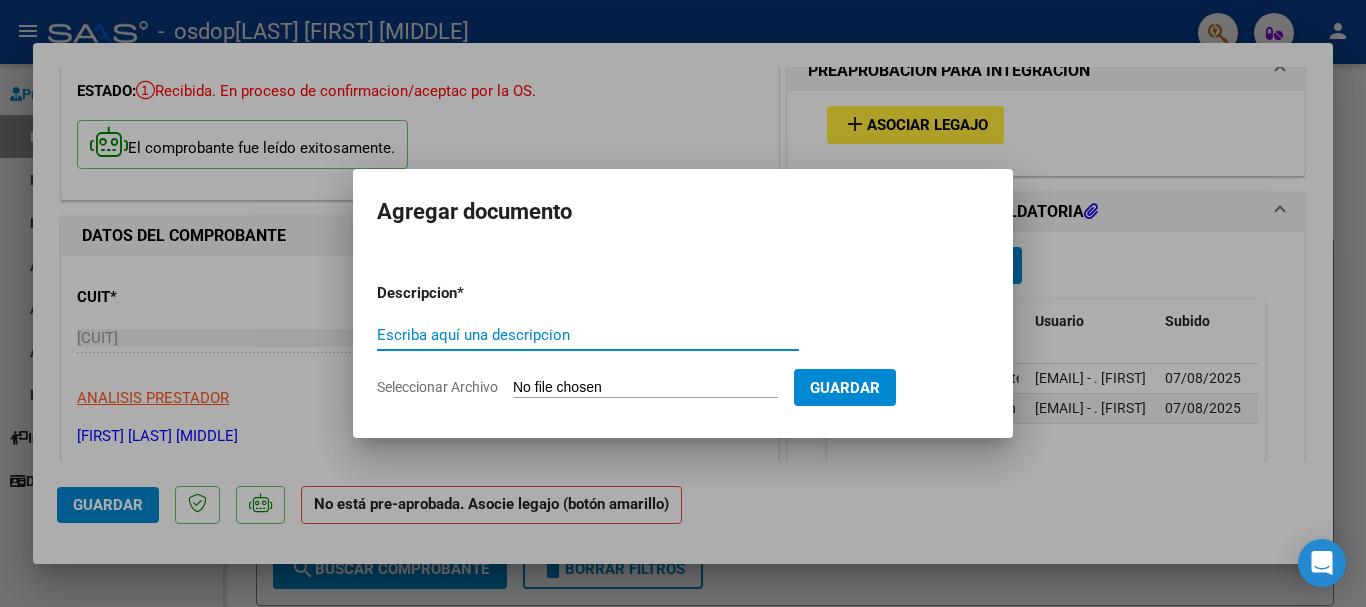 click on "Escriba aquí una descripcion" at bounding box center [588, 335] 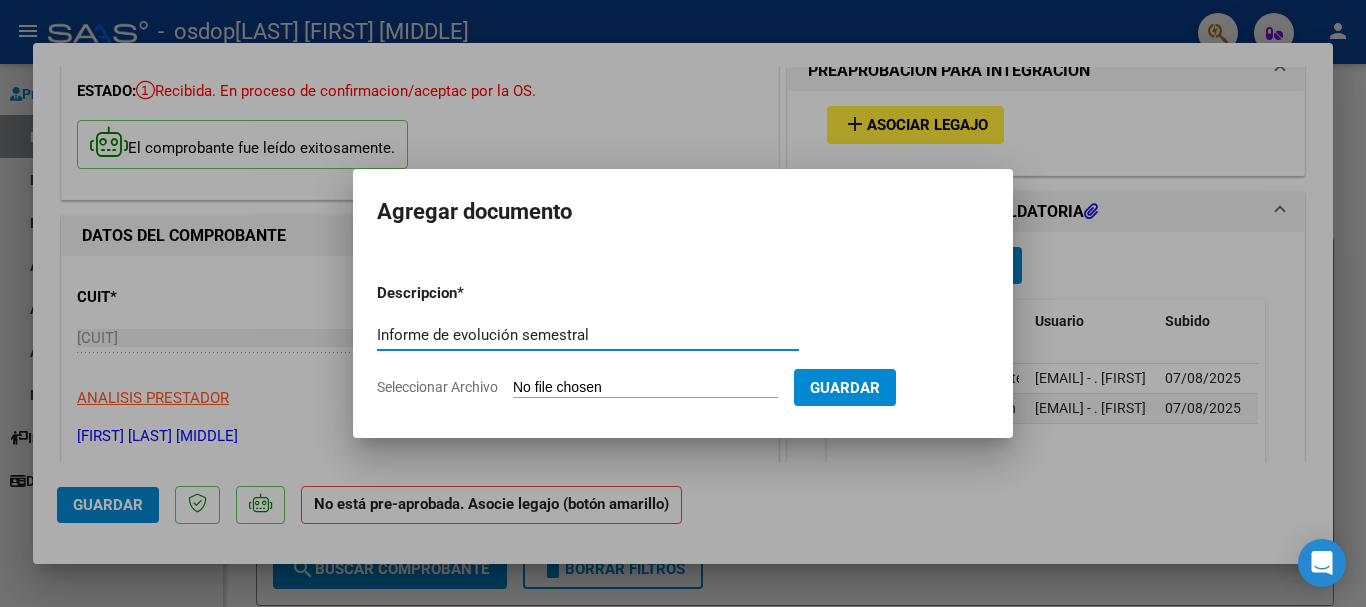 type on "Informe de evolución semestral" 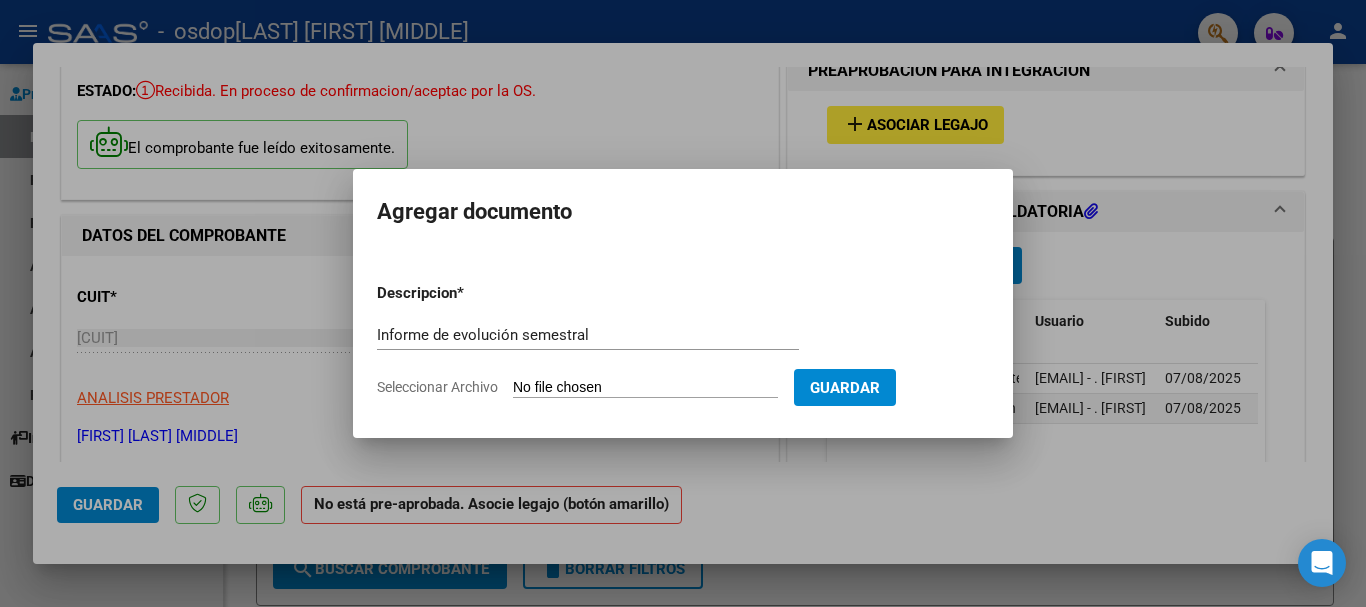 type on "C:\fakepath\Informe evolución Julio [YEAR].pdf" 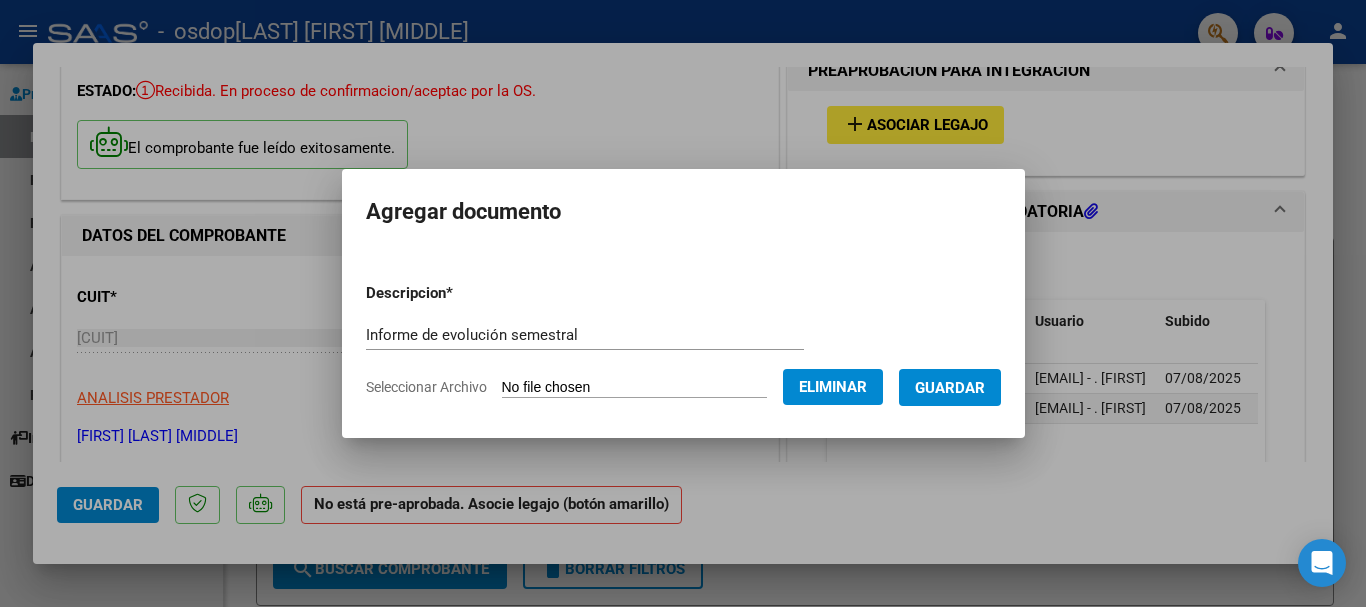 click on "Guardar" at bounding box center (950, 388) 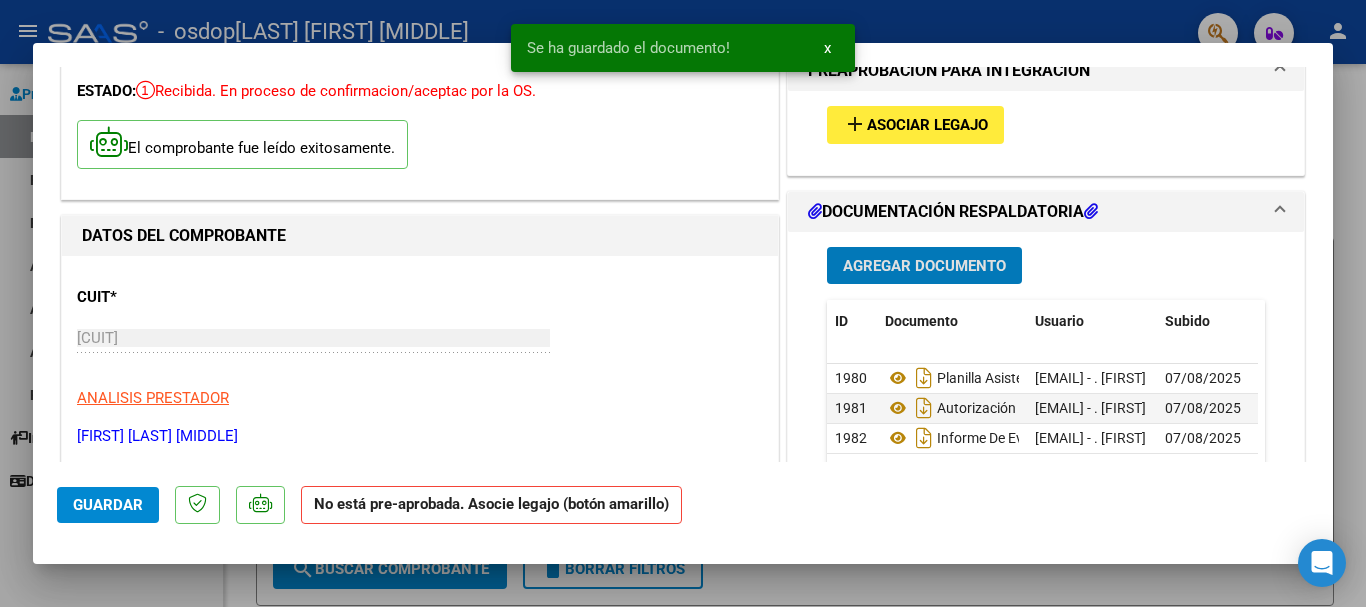 scroll, scrollTop: 0, scrollLeft: 0, axis: both 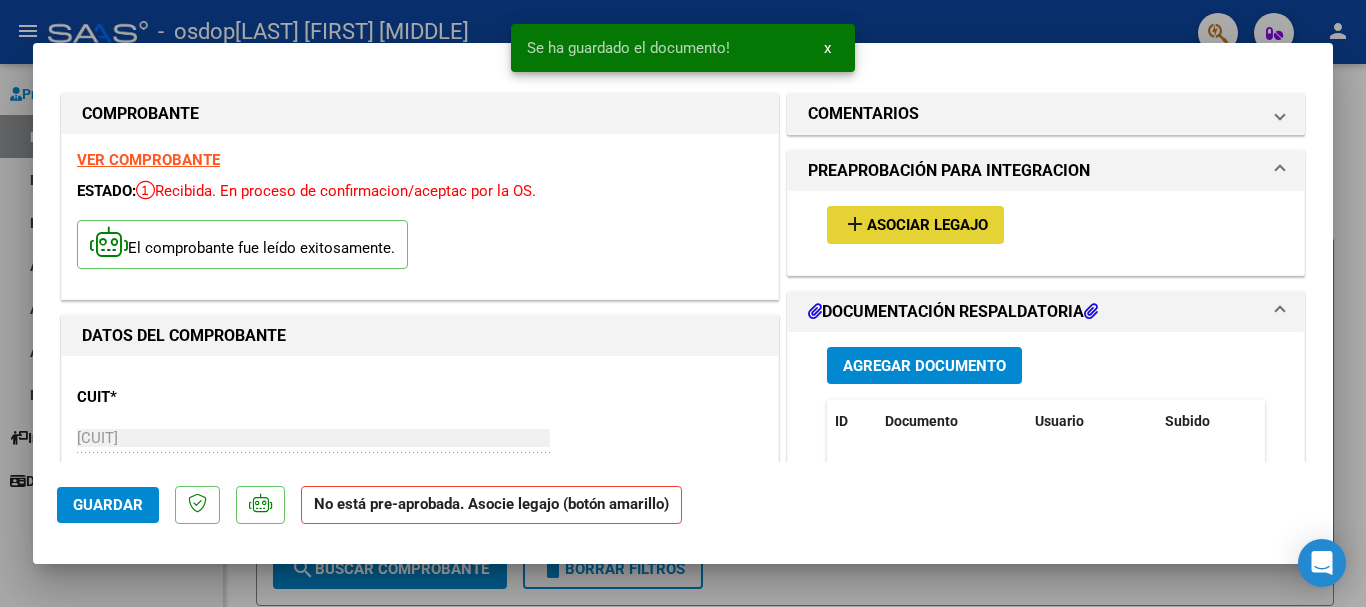 click on "Asociar Legajo" at bounding box center [927, 226] 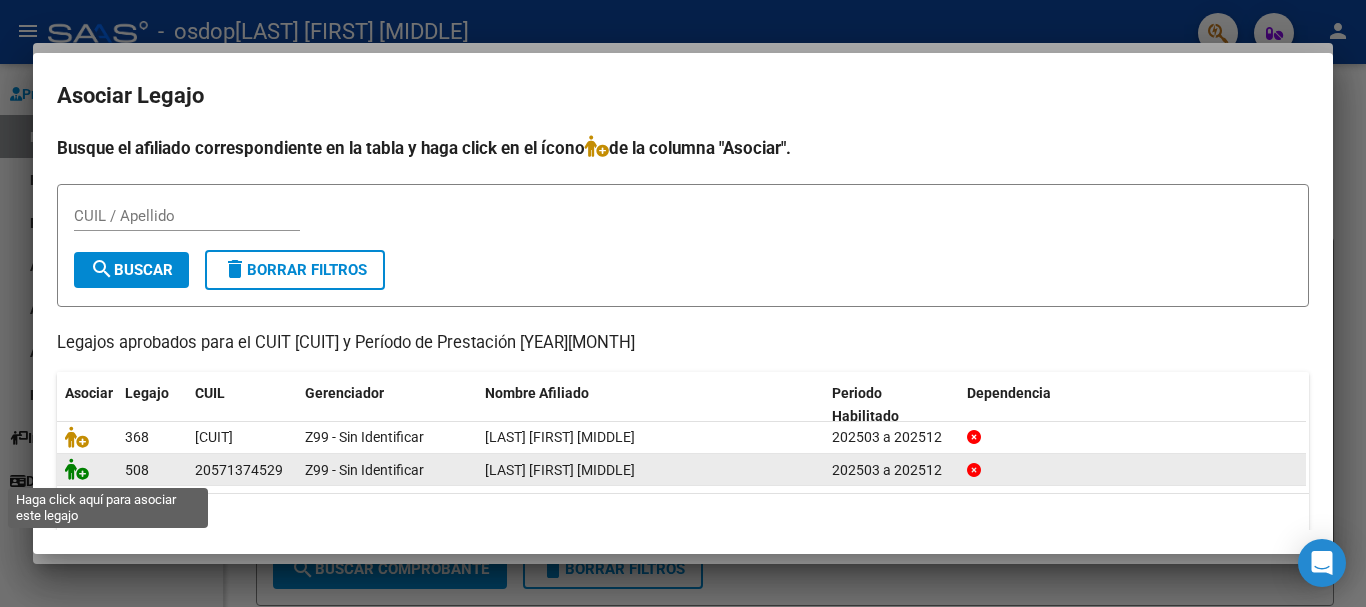 click 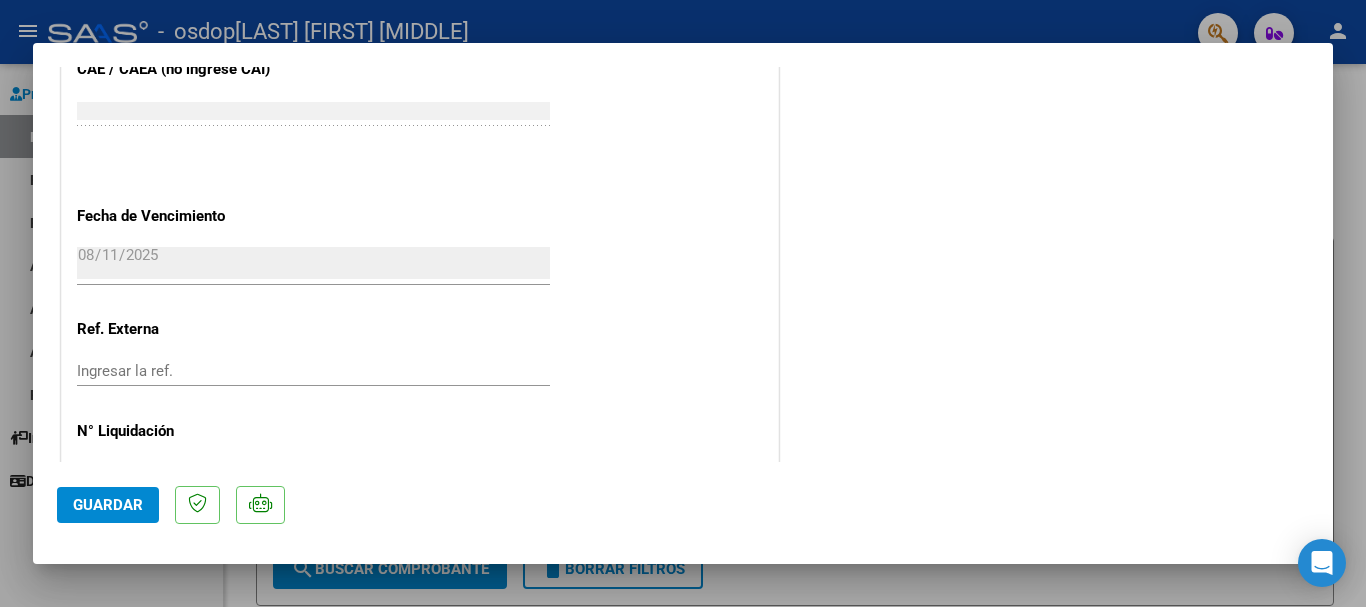 scroll, scrollTop: 1395, scrollLeft: 0, axis: vertical 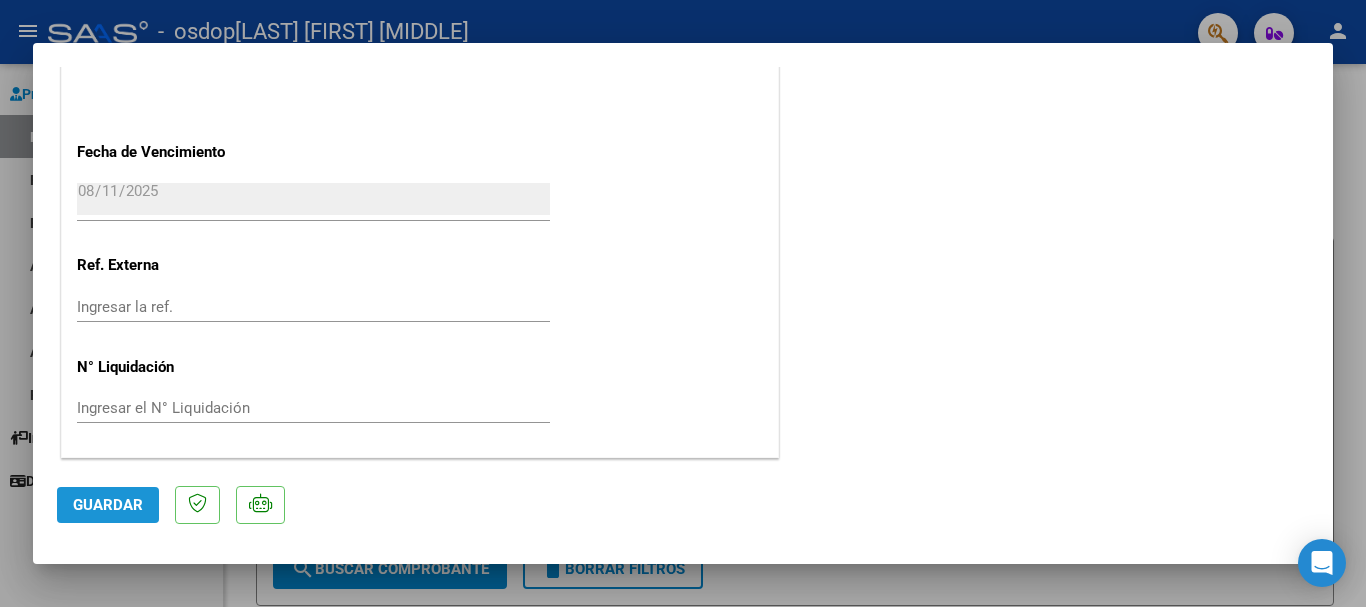 click on "Guardar" 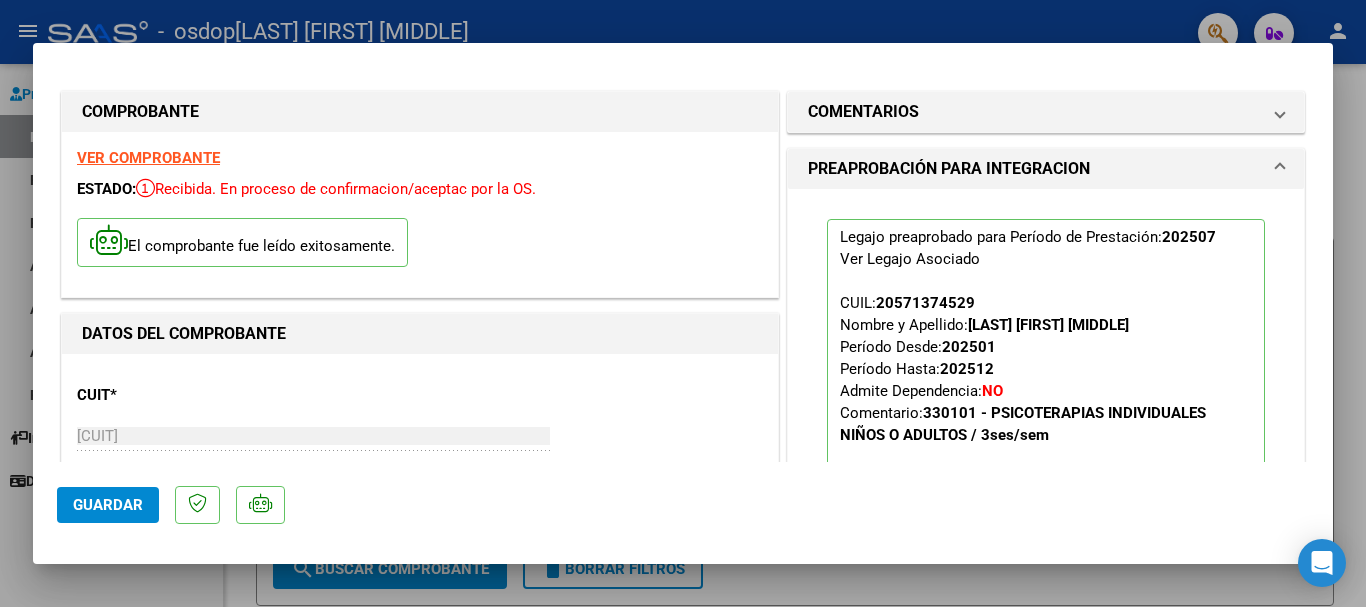 scroll, scrollTop: 0, scrollLeft: 0, axis: both 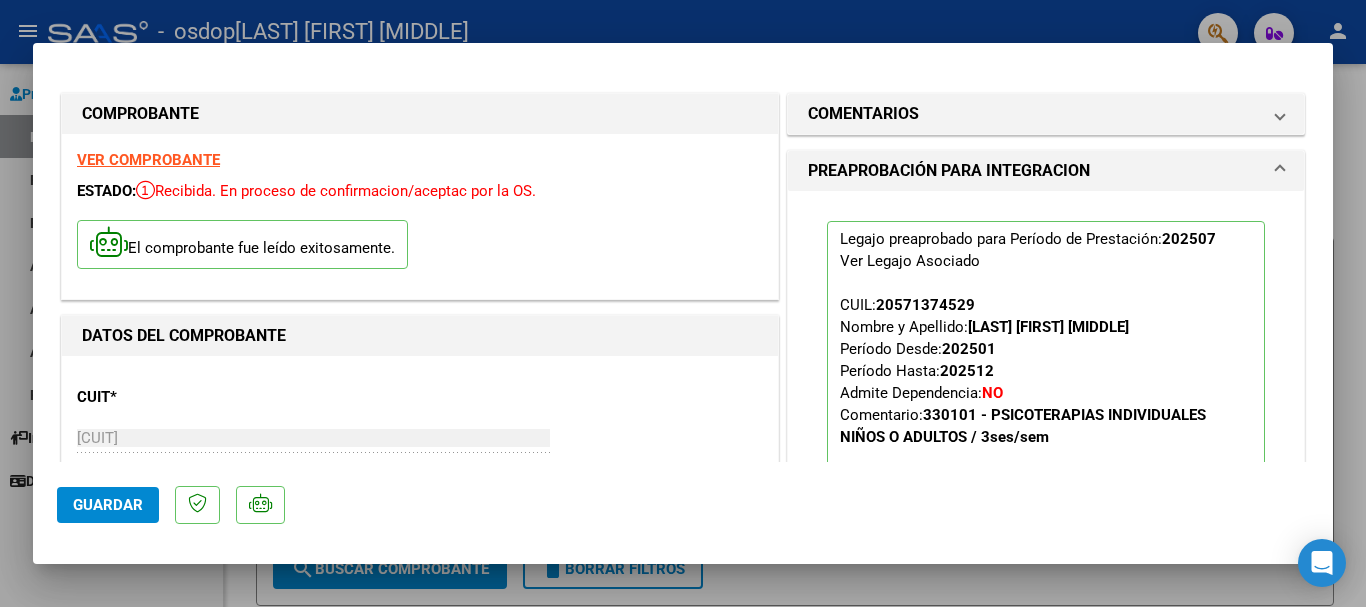 click at bounding box center (683, 303) 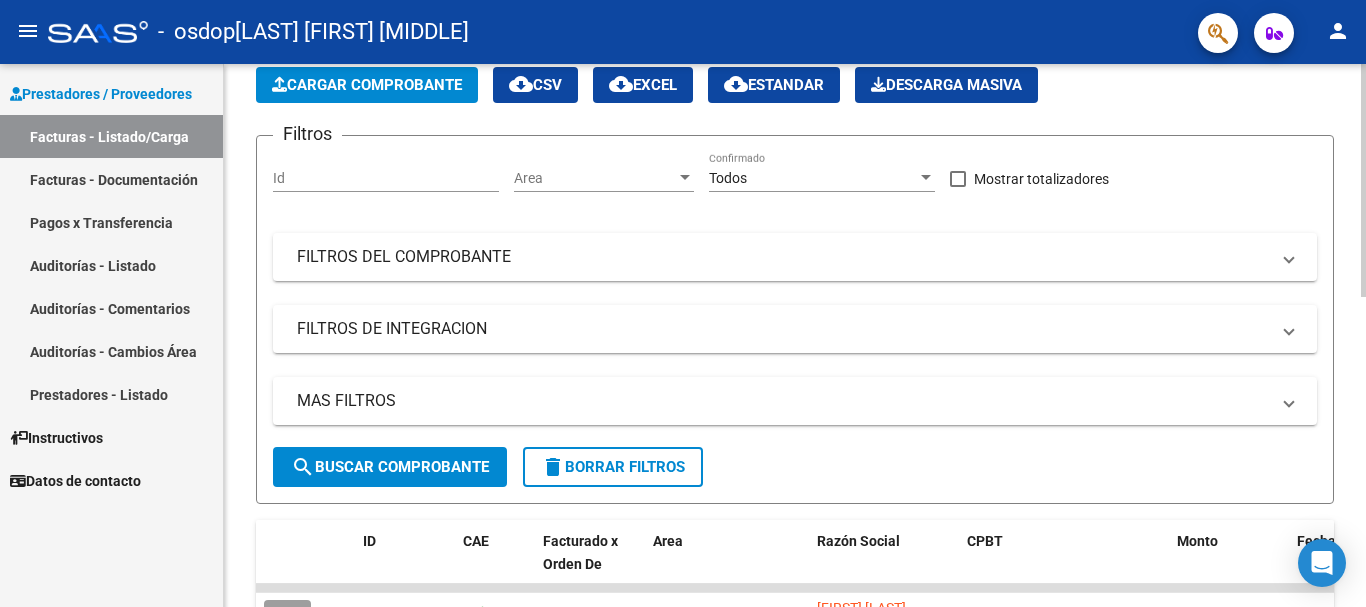 scroll, scrollTop: 0, scrollLeft: 0, axis: both 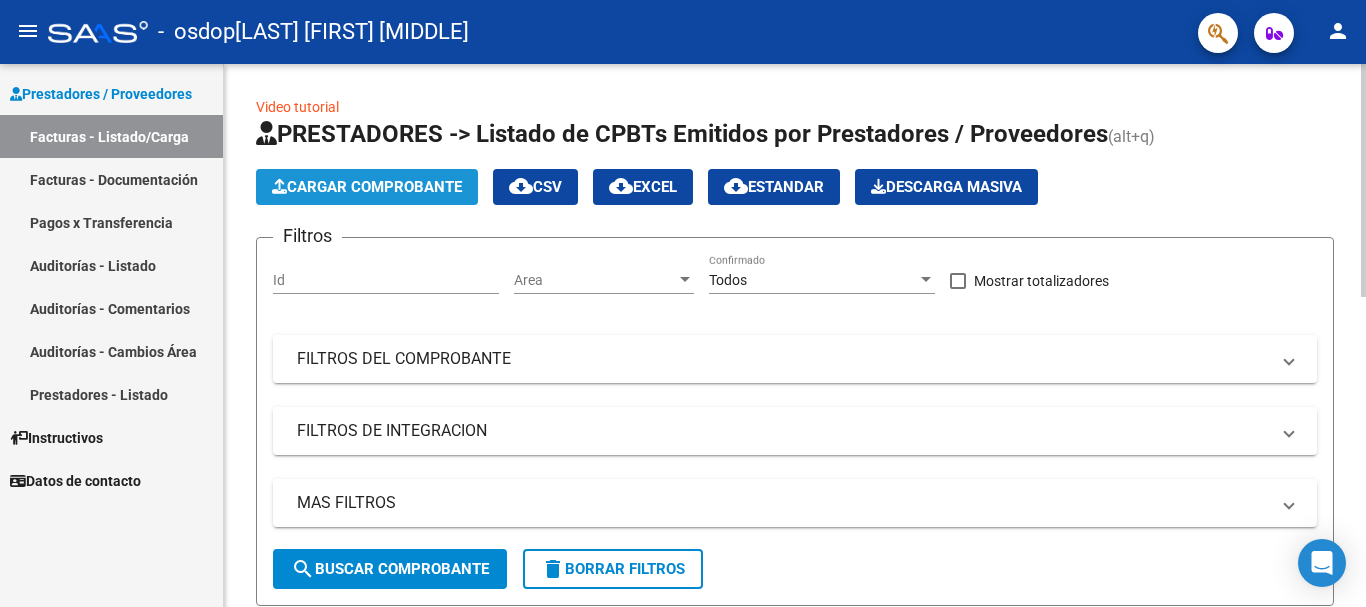 click on "Cargar Comprobante" 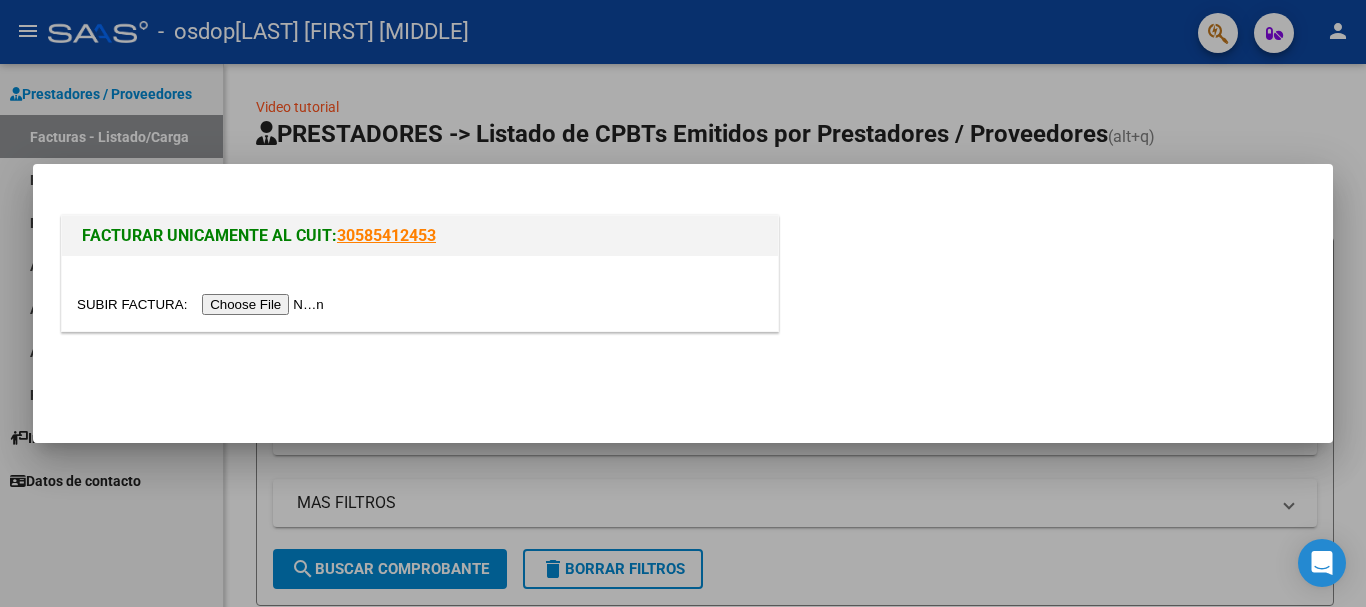 click at bounding box center (203, 304) 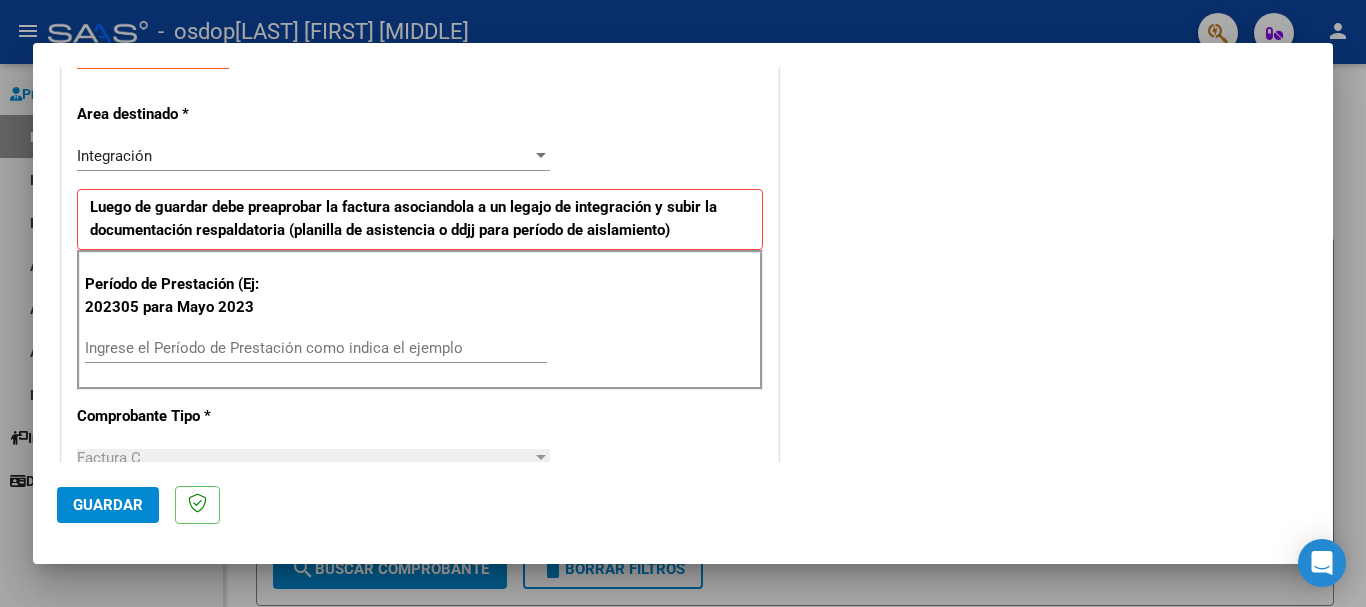 scroll, scrollTop: 400, scrollLeft: 0, axis: vertical 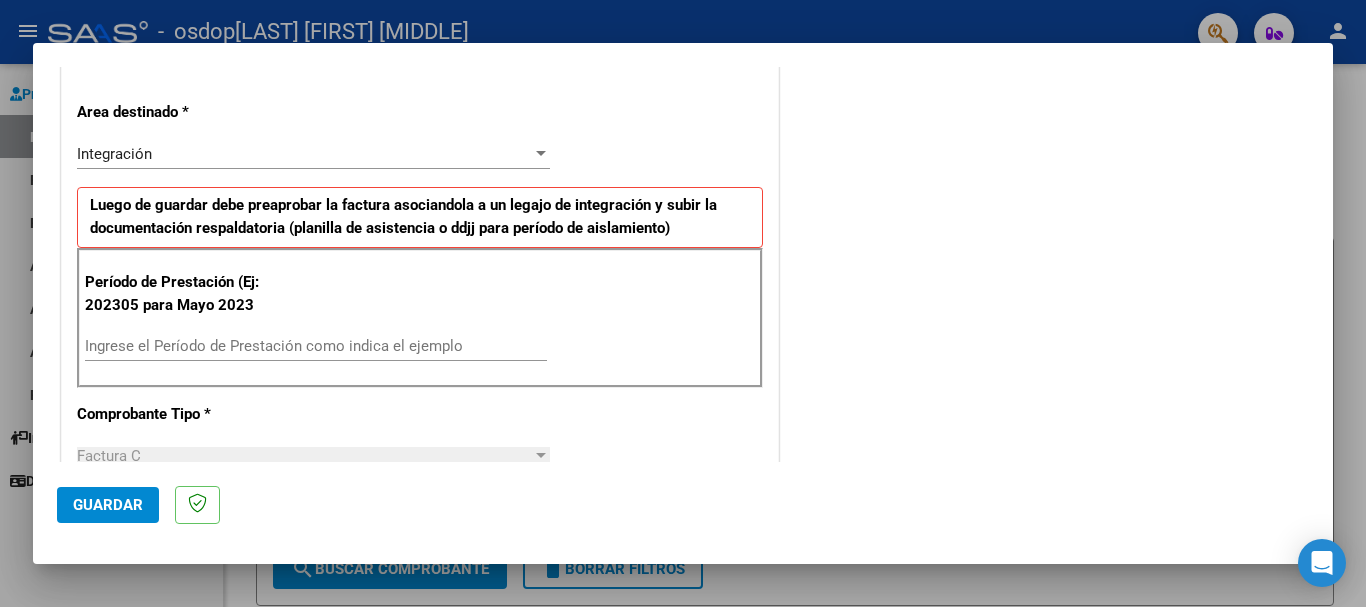 click on "Ingrese el Período de Prestación como indica el ejemplo" at bounding box center (316, 346) 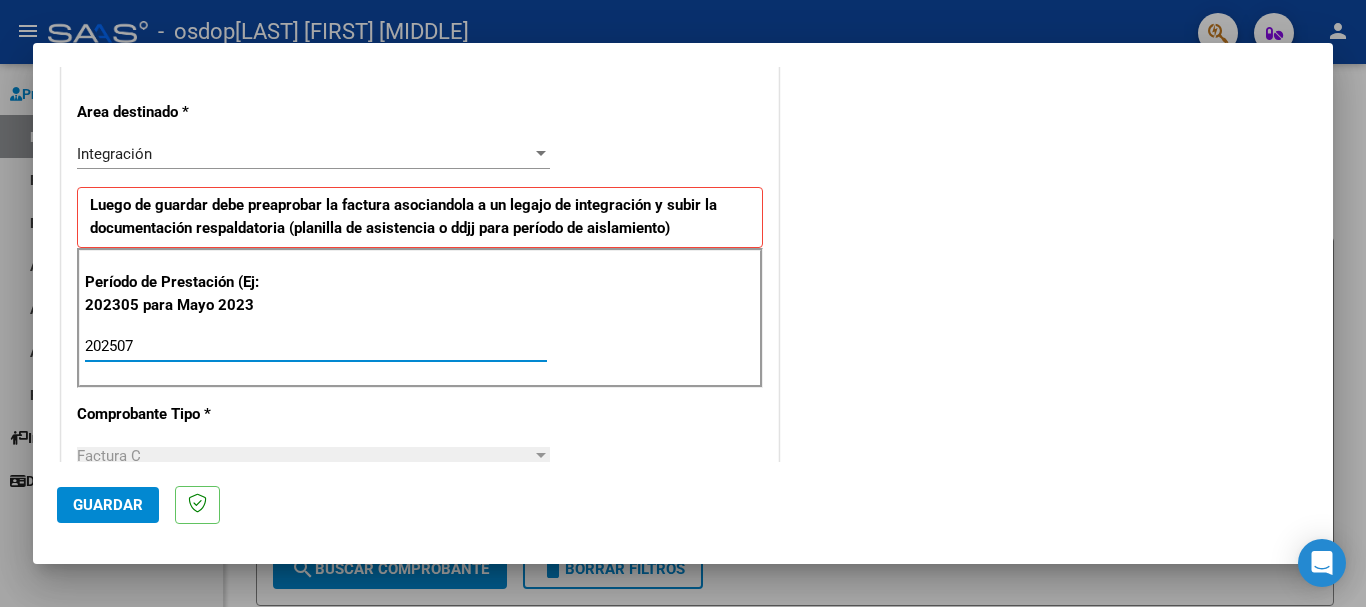type on "202507" 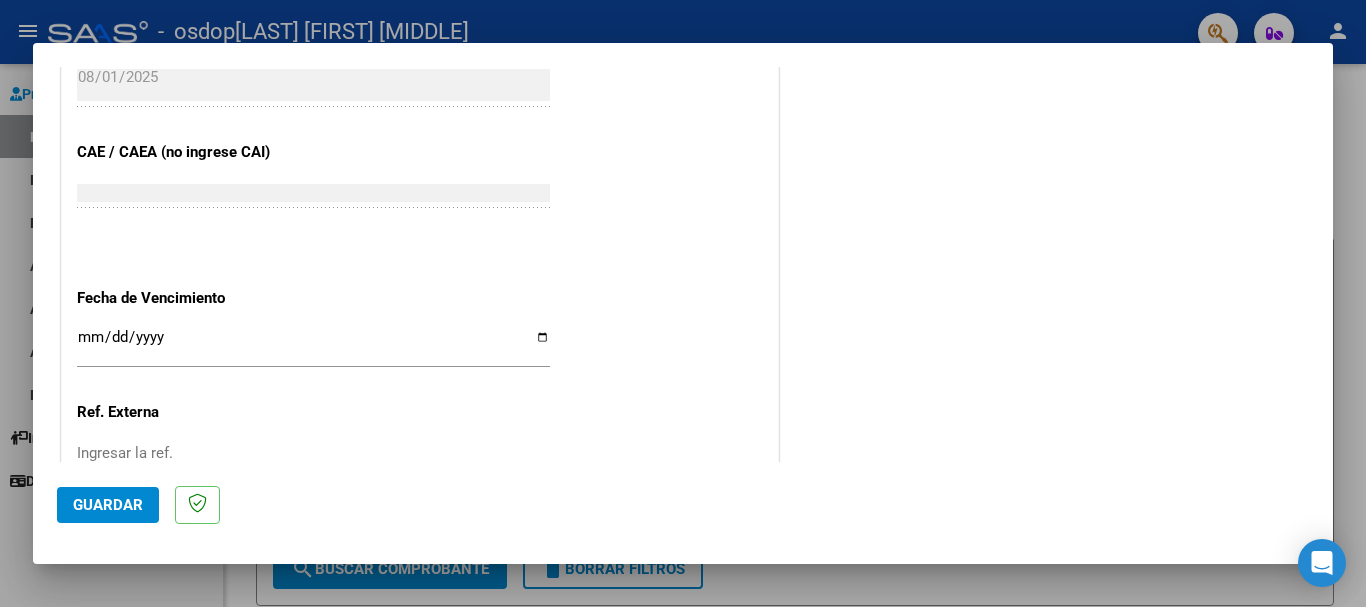 scroll, scrollTop: 1200, scrollLeft: 0, axis: vertical 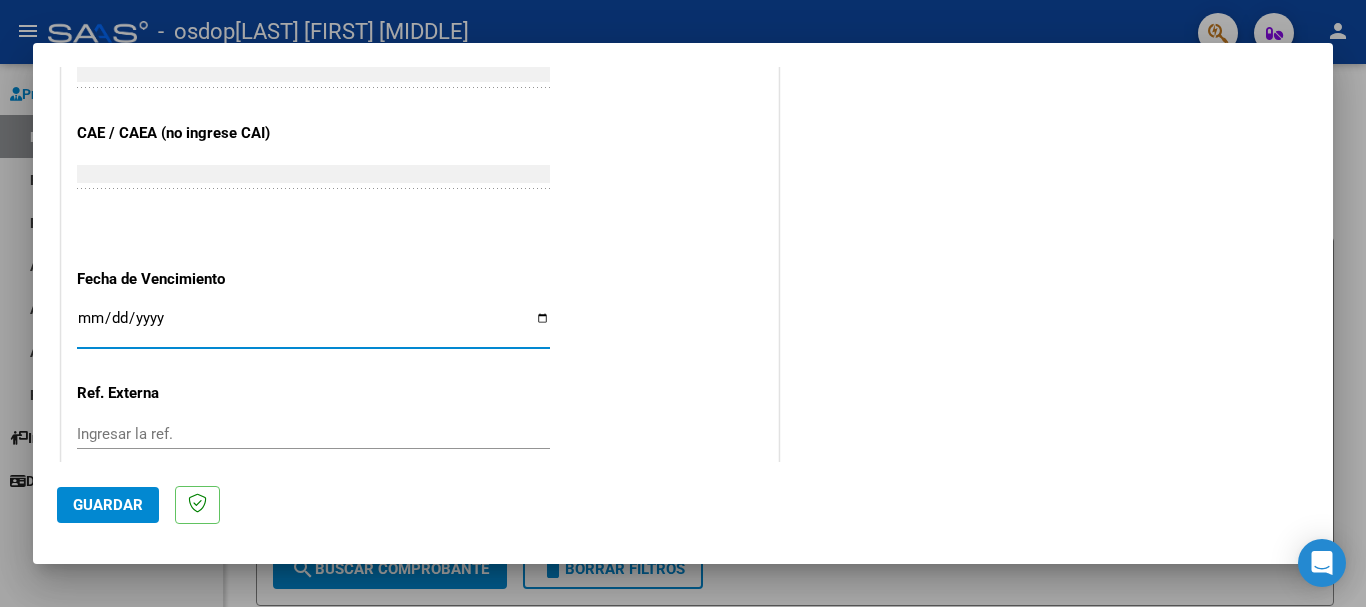 click on "Ingresar la fecha" at bounding box center (313, 326) 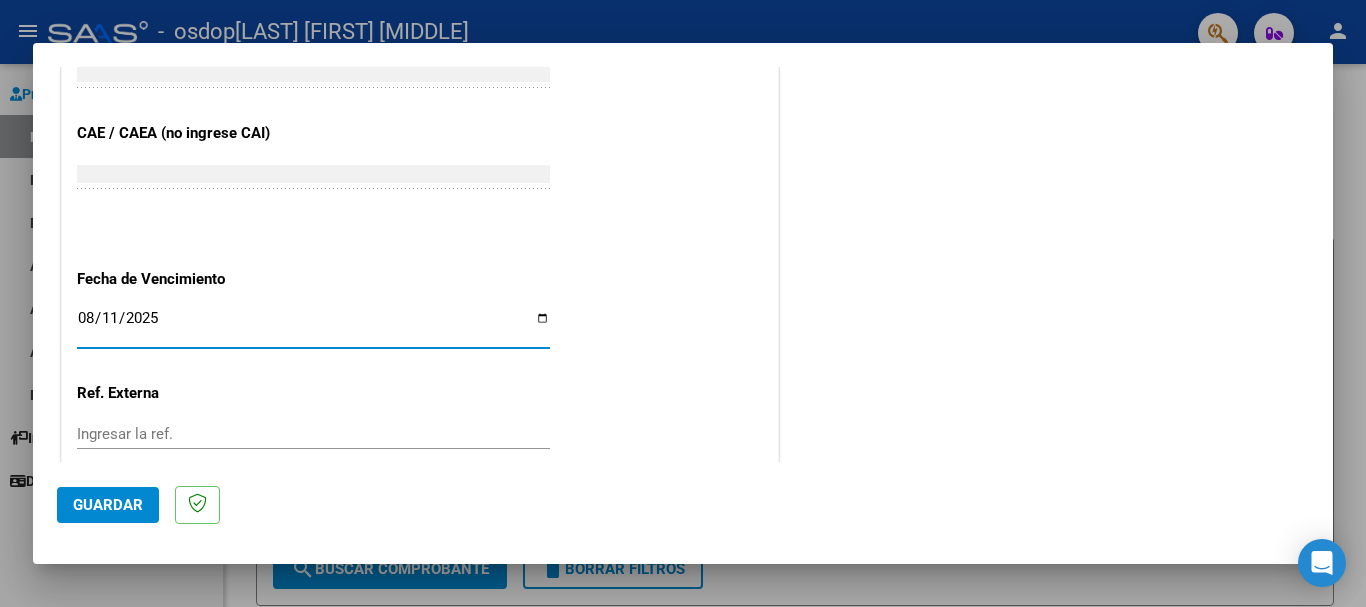 type on "2025-08-11" 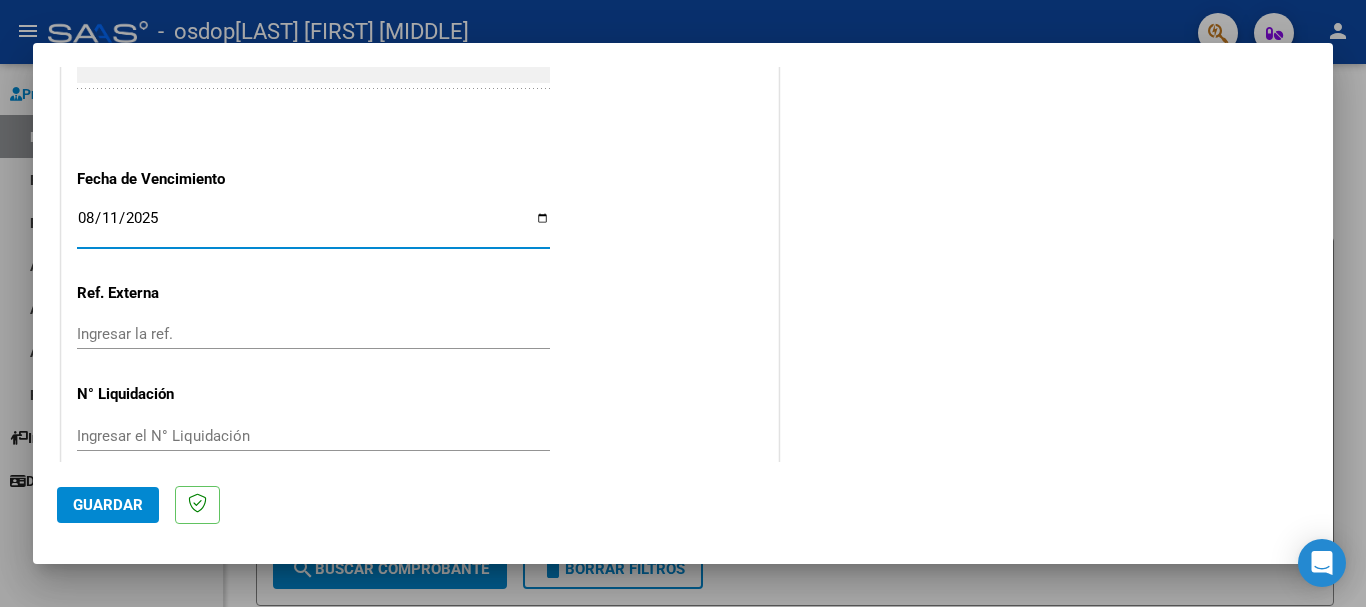 scroll, scrollTop: 1327, scrollLeft: 0, axis: vertical 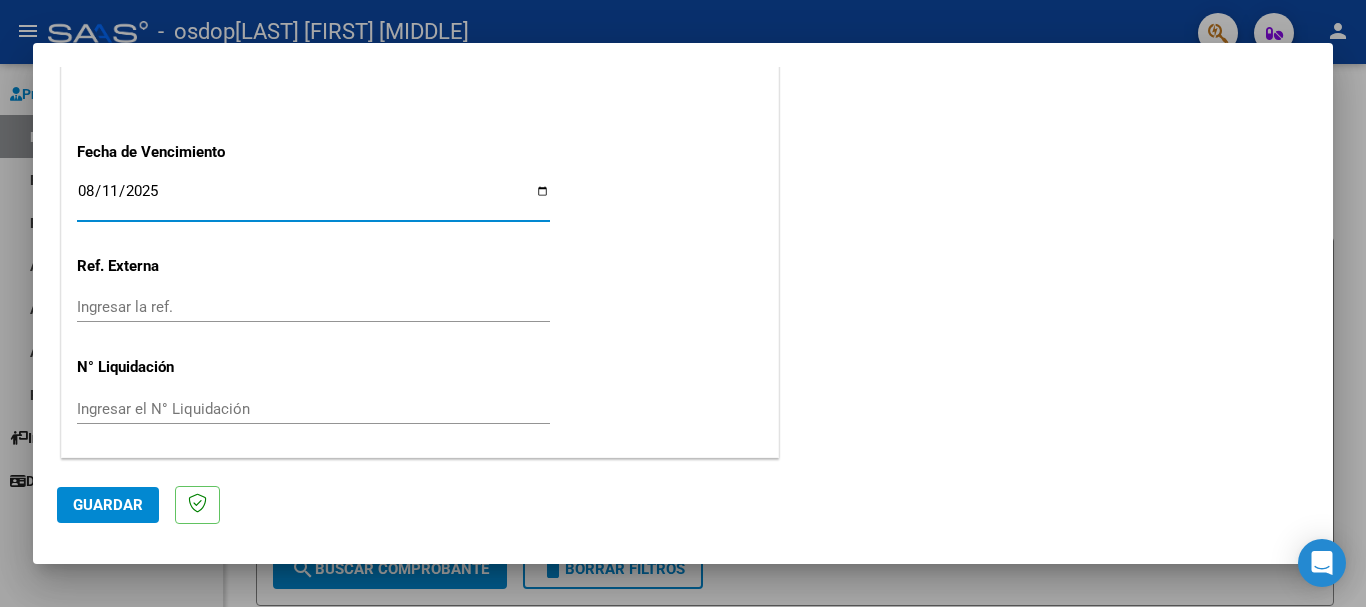 click on "Guardar" 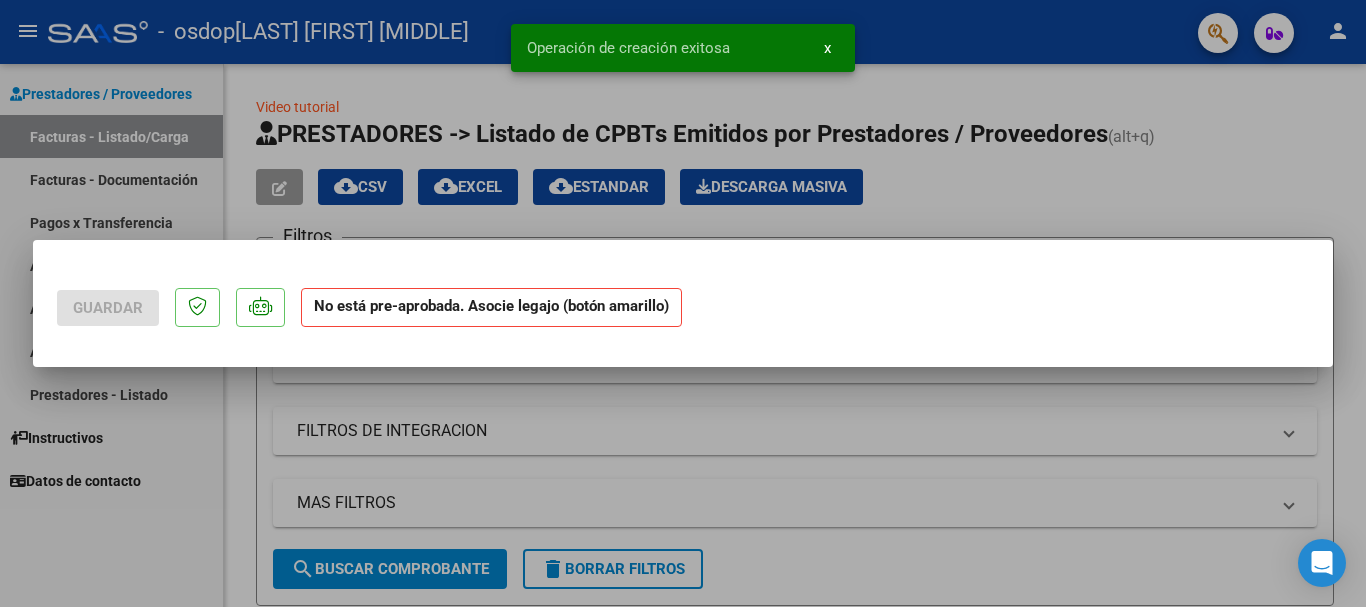 scroll, scrollTop: 0, scrollLeft: 0, axis: both 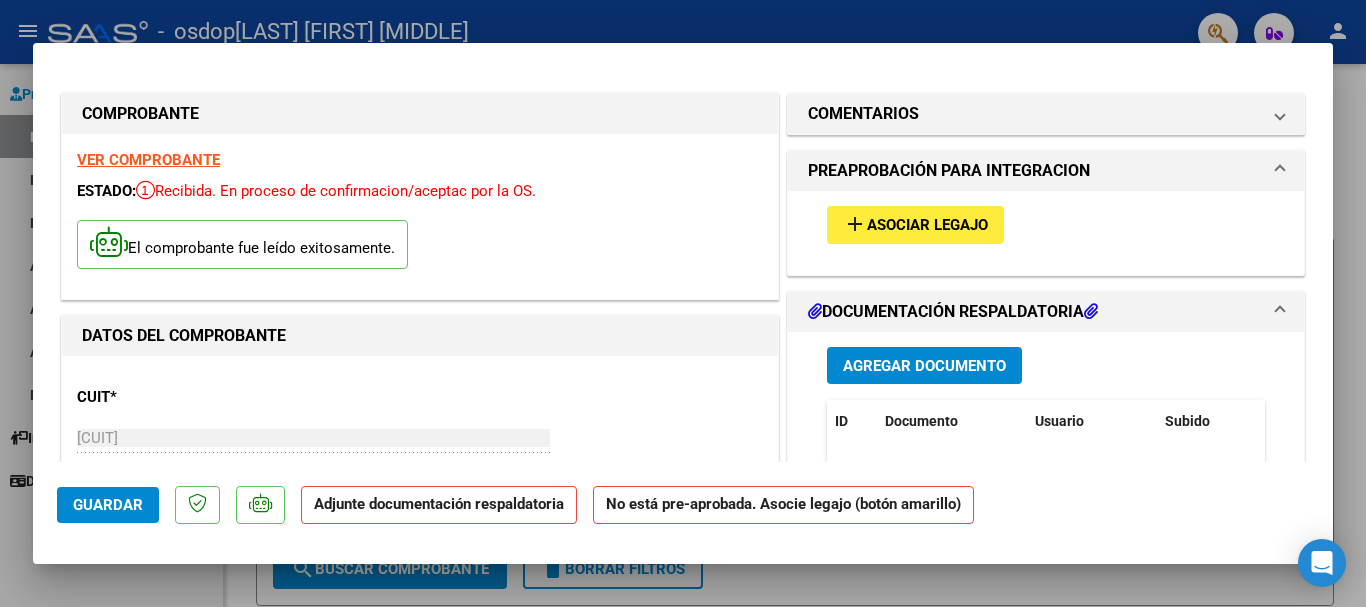 click on "Agregar Documento" at bounding box center (924, 366) 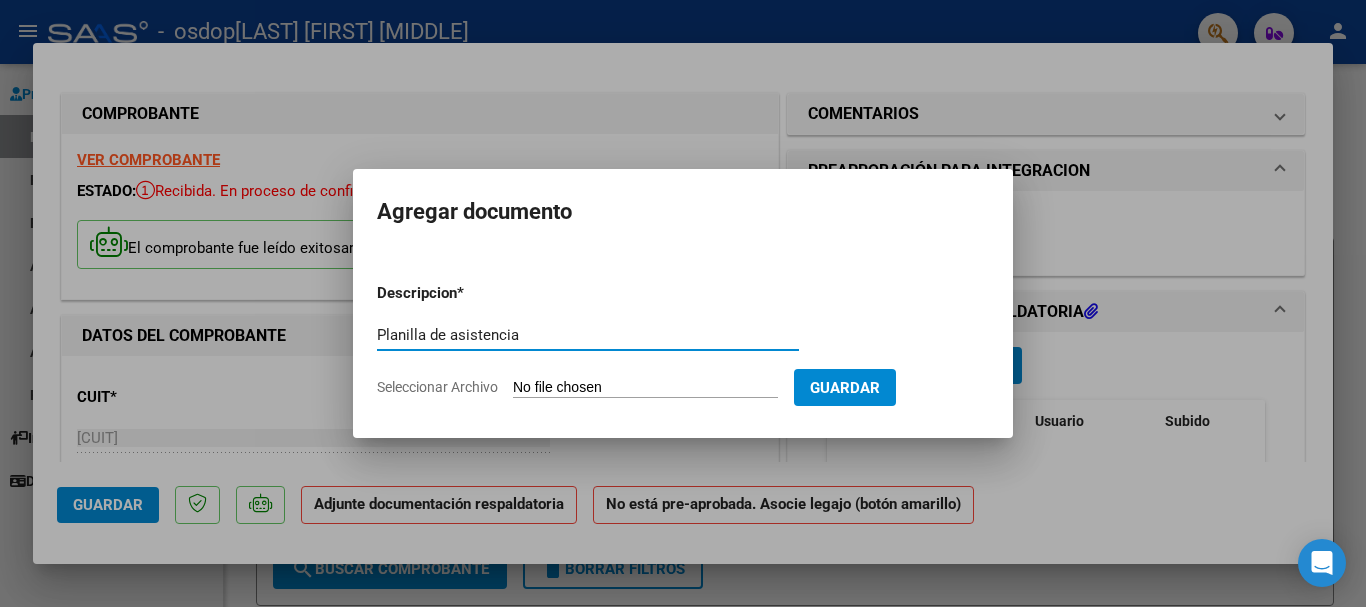 type on "Planilla de asistencia" 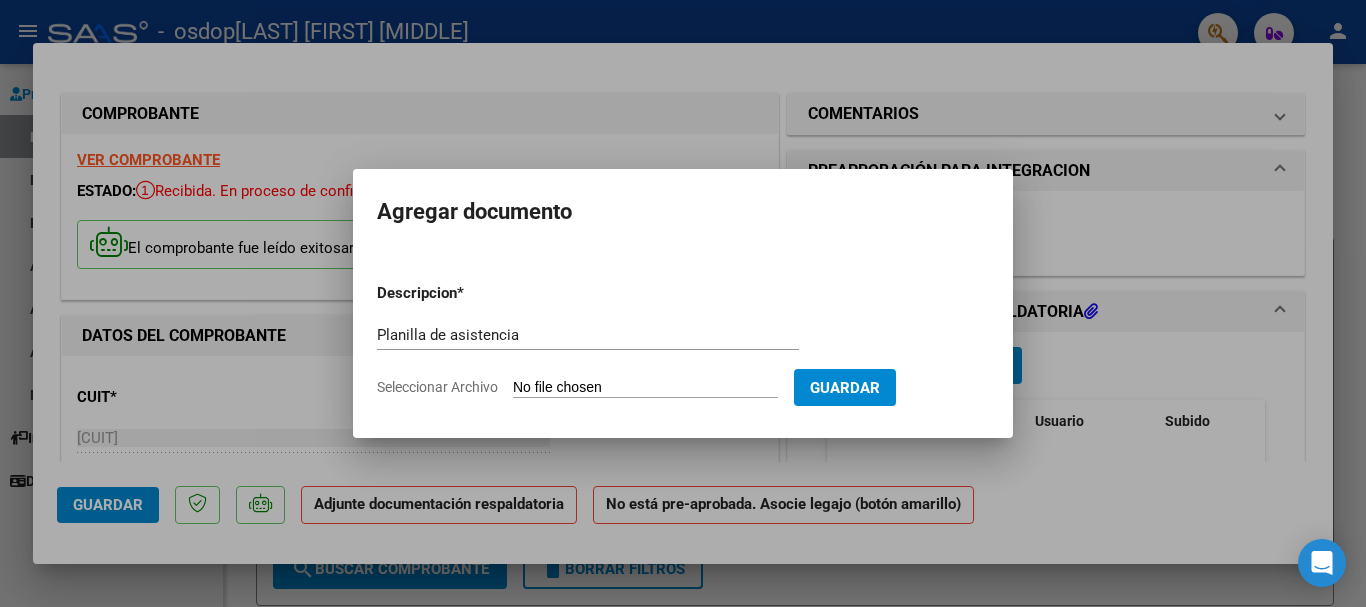 click on "Seleccionar Archivo" at bounding box center (645, 388) 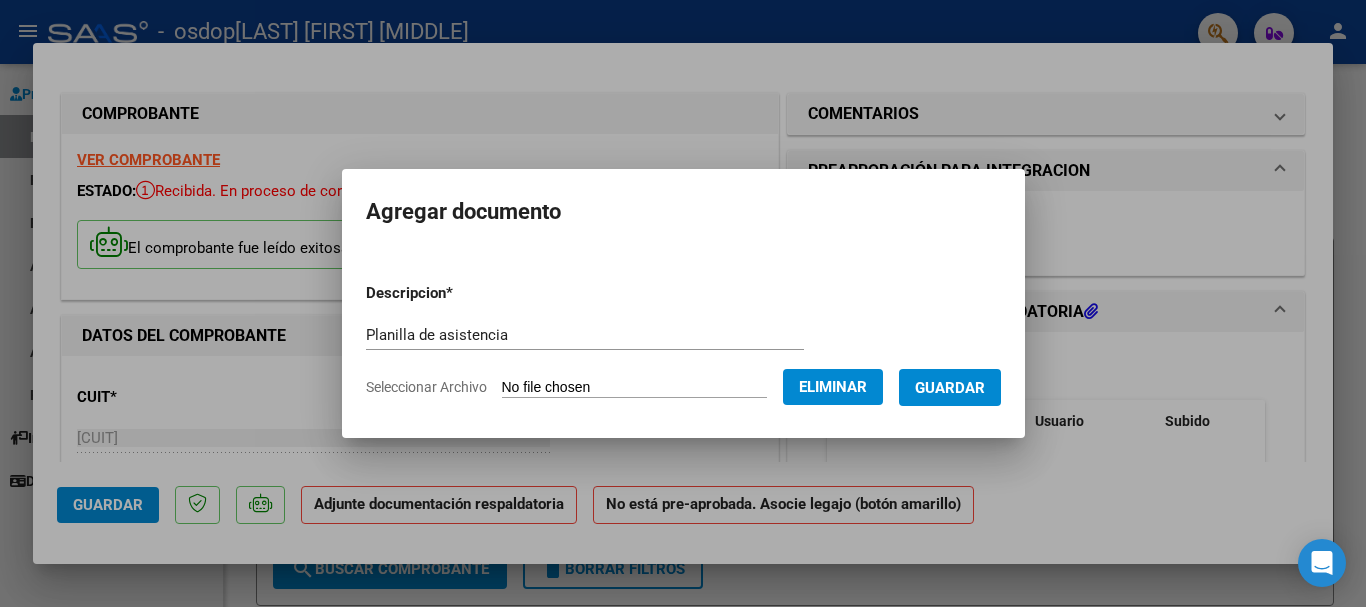click on "Guardar" at bounding box center (950, 388) 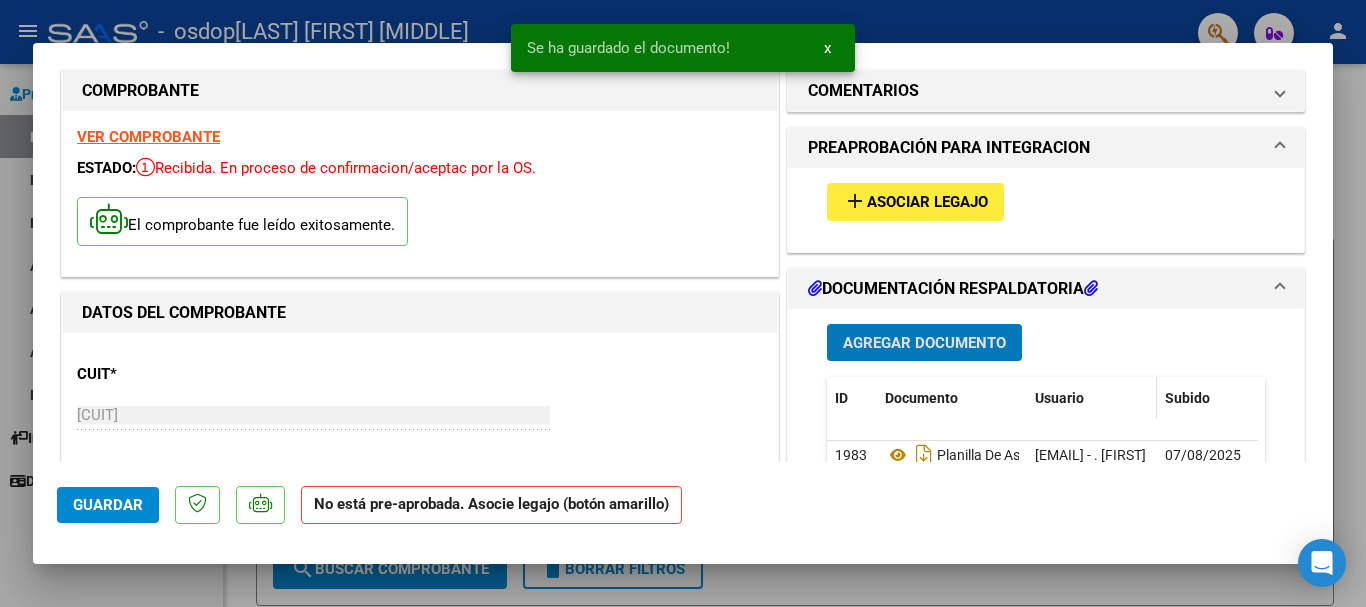 scroll, scrollTop: 0, scrollLeft: 0, axis: both 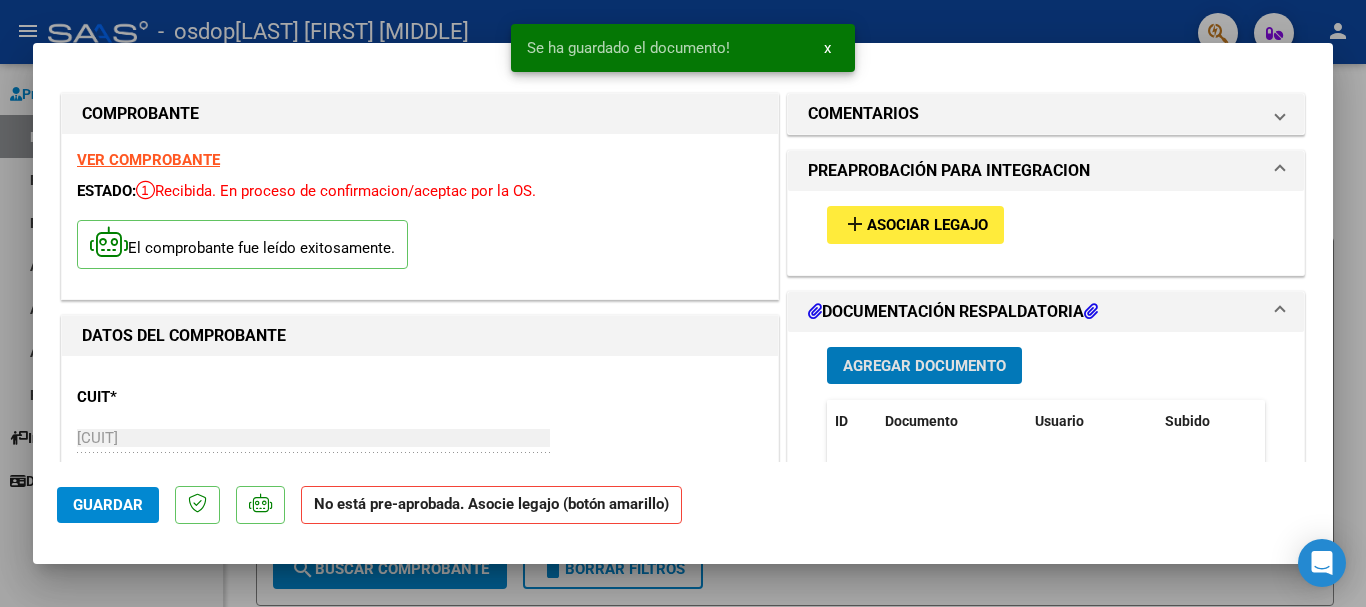 click on "Agregar Documento" at bounding box center (924, 366) 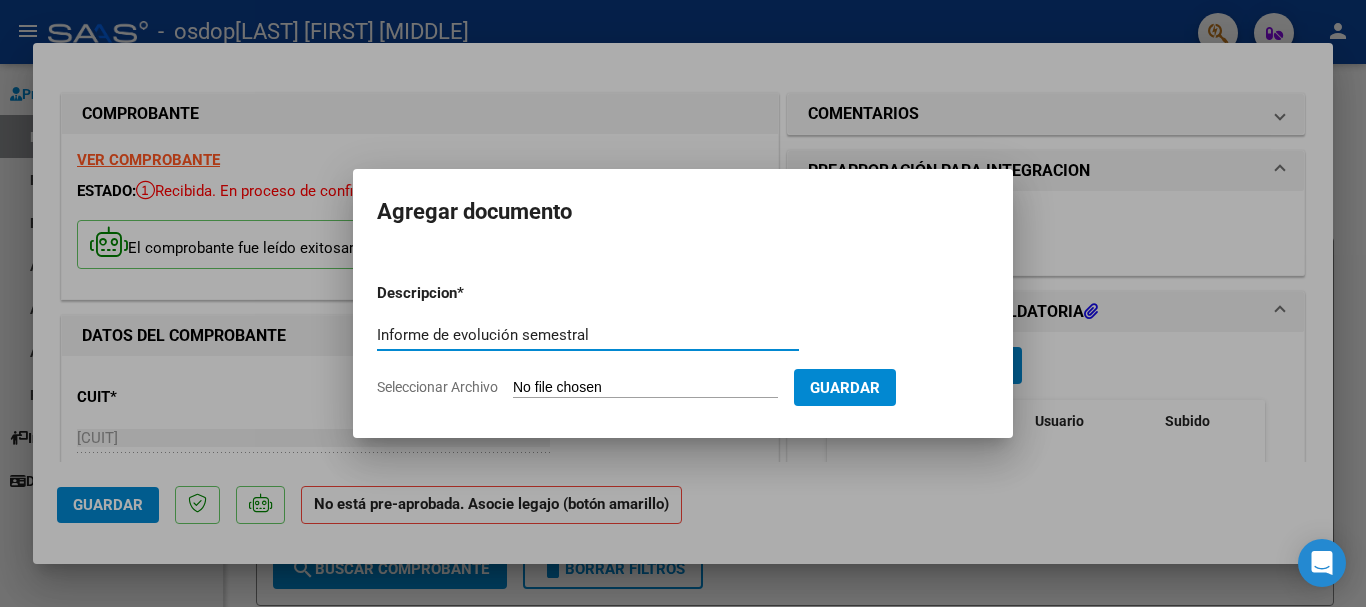 type on "Informe de evolución semestral" 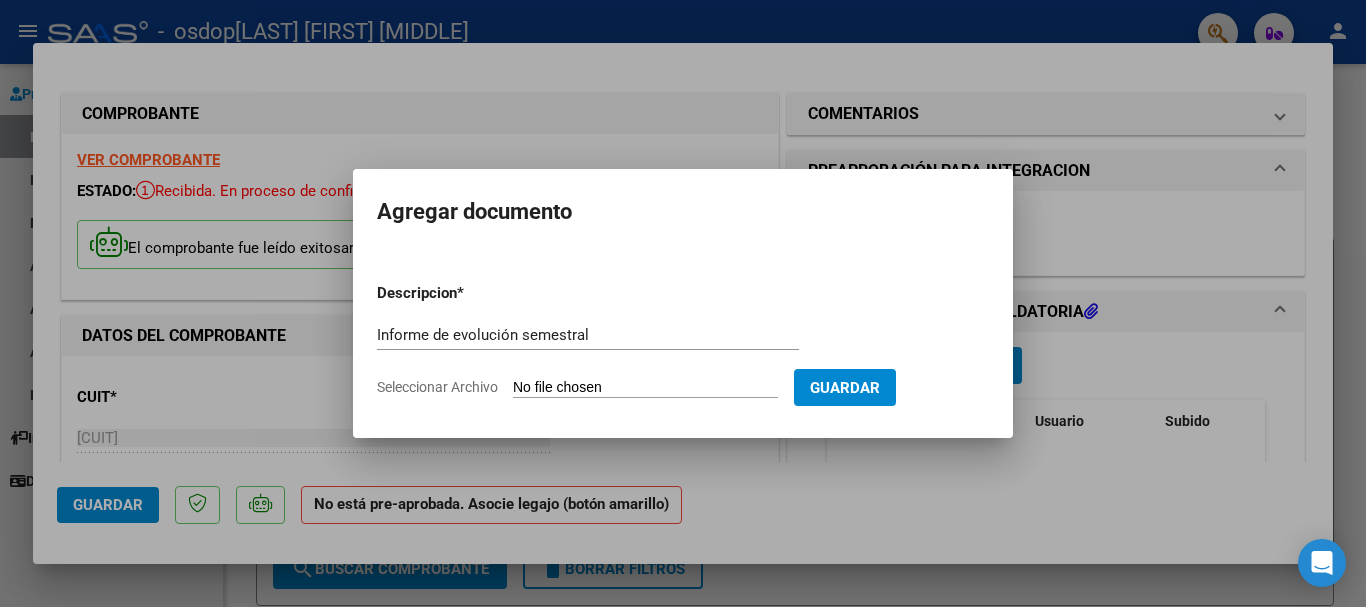 click on "Seleccionar Archivo" at bounding box center [645, 388] 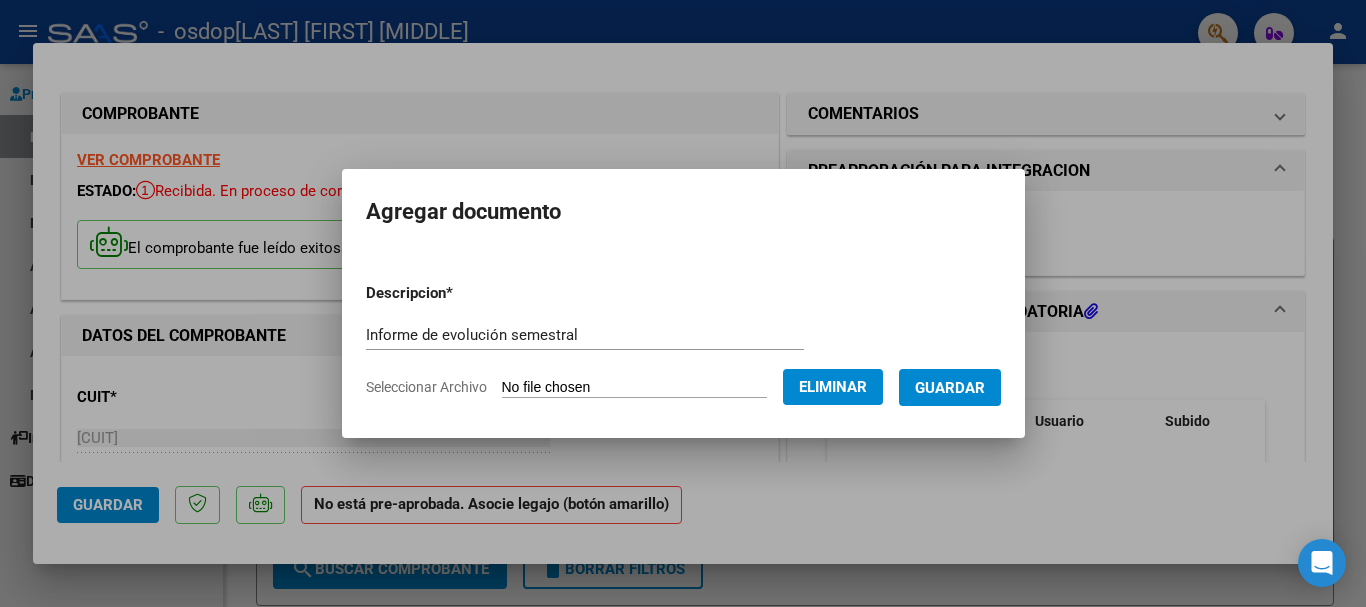 click on "Guardar" at bounding box center (950, 388) 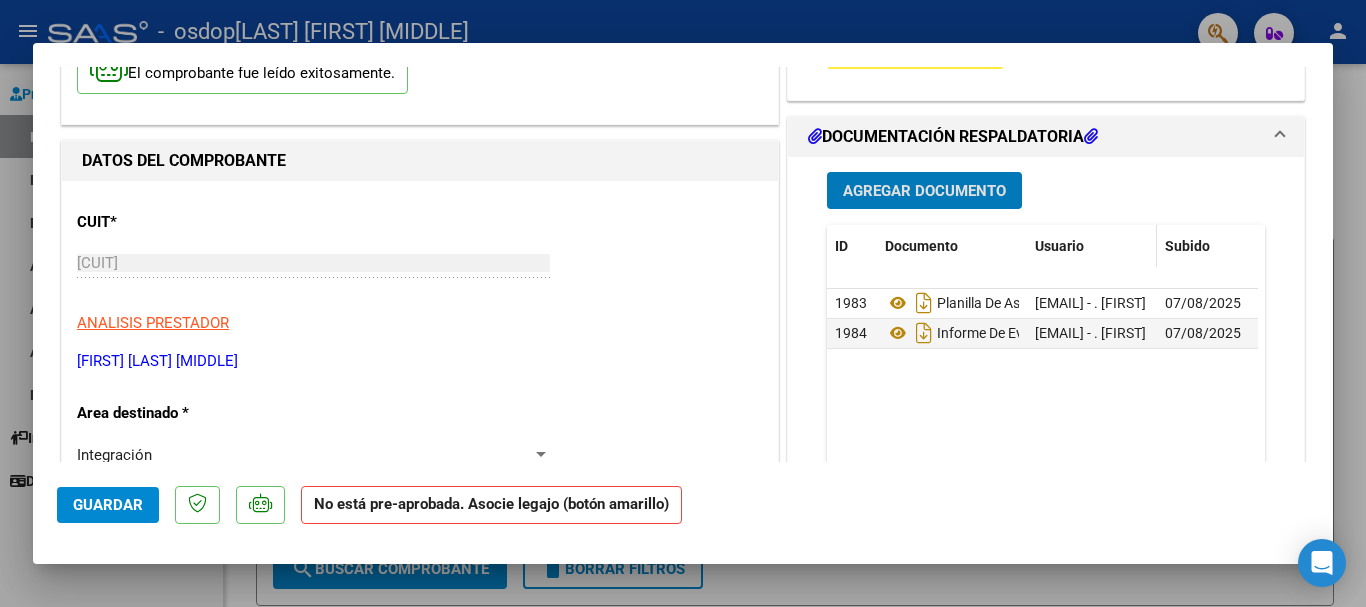 scroll, scrollTop: 100, scrollLeft: 0, axis: vertical 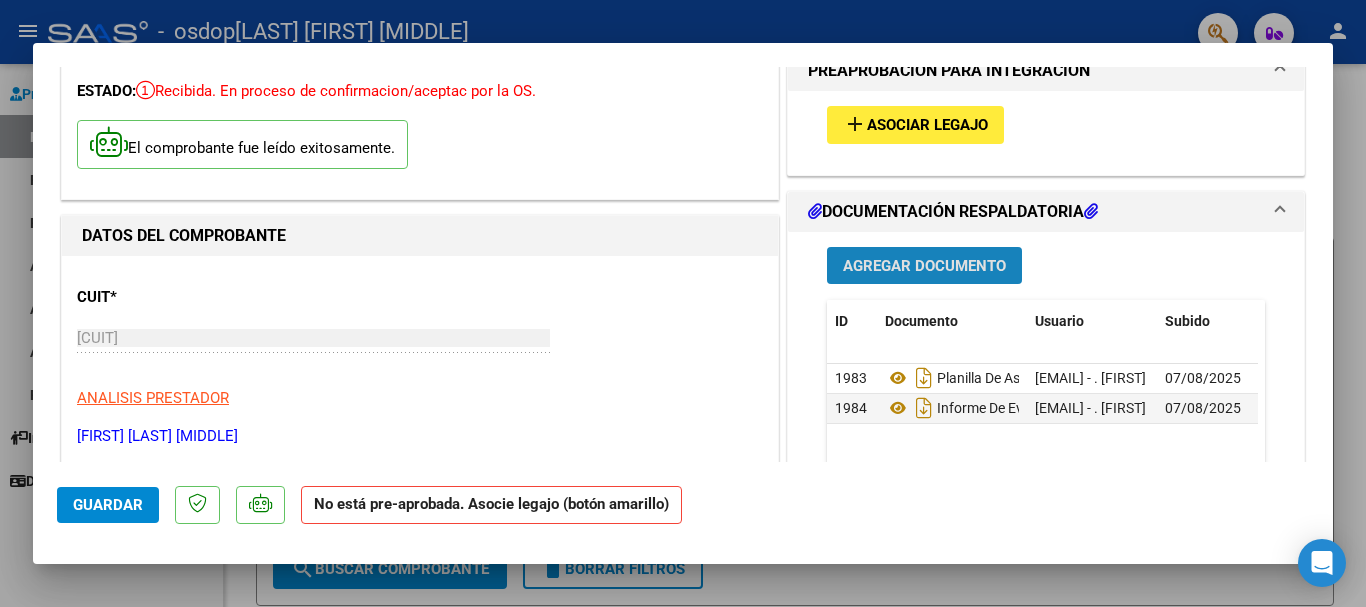 click on "Agregar Documento" at bounding box center [924, 266] 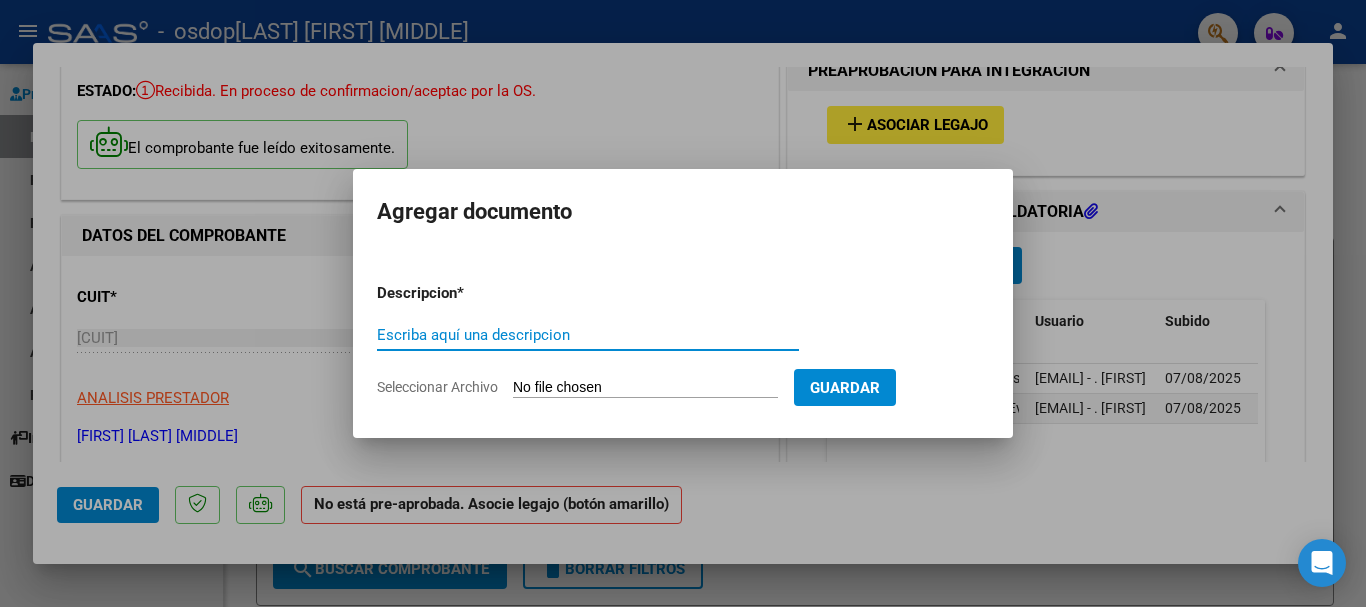 click on "Escriba aquí una descripcion" at bounding box center (588, 335) 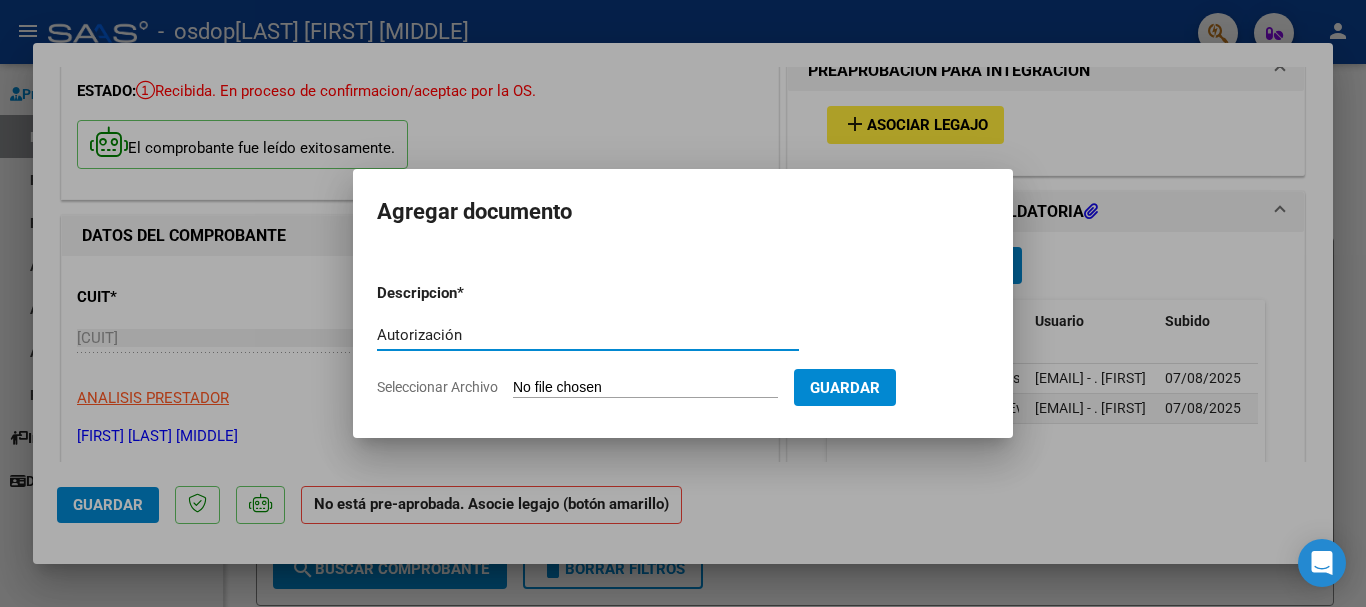 type on "Autorización" 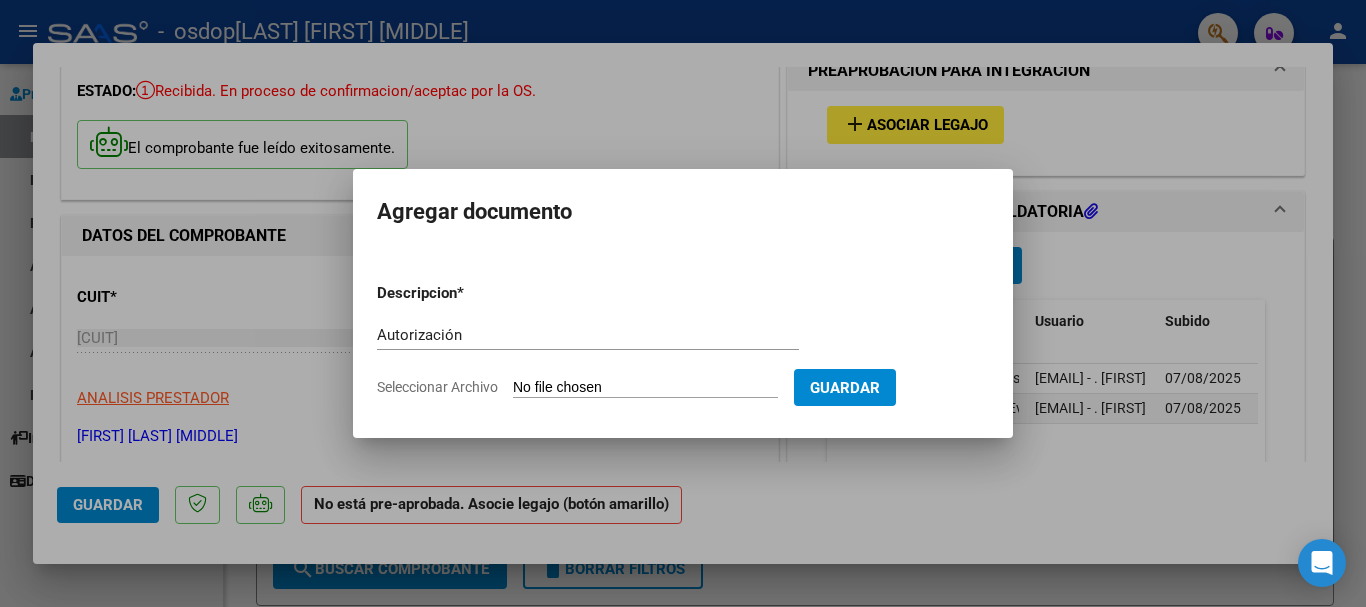 click on "Seleccionar Archivo" at bounding box center (645, 388) 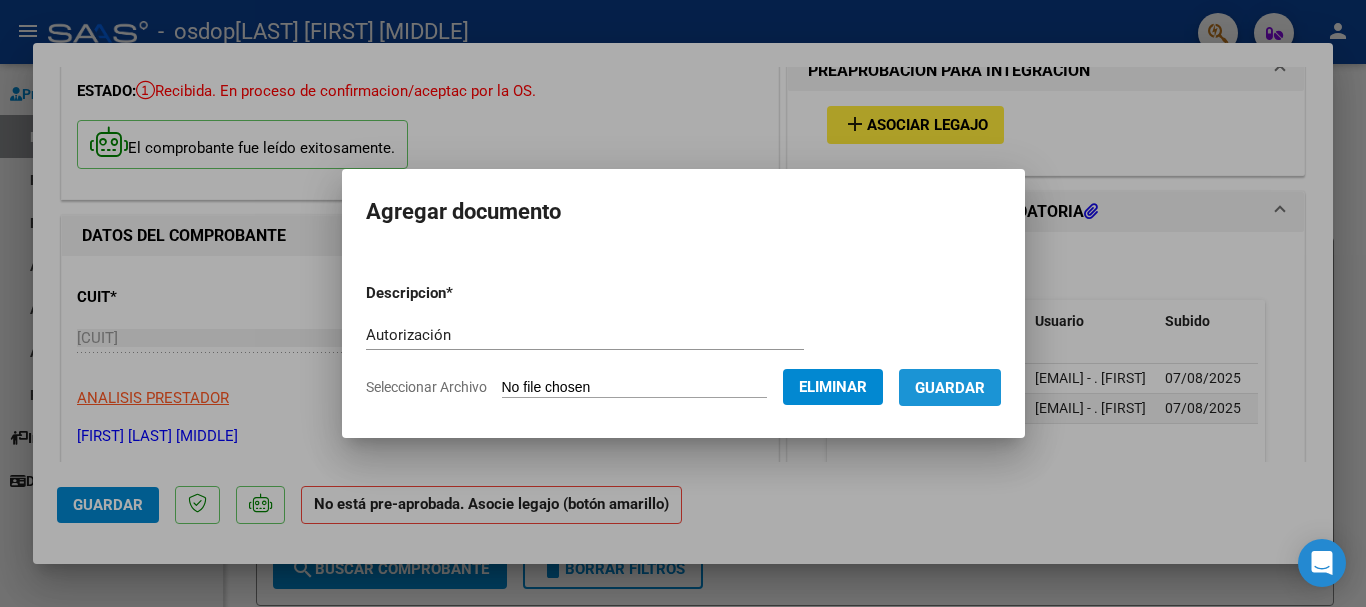 click on "Guardar" at bounding box center [950, 388] 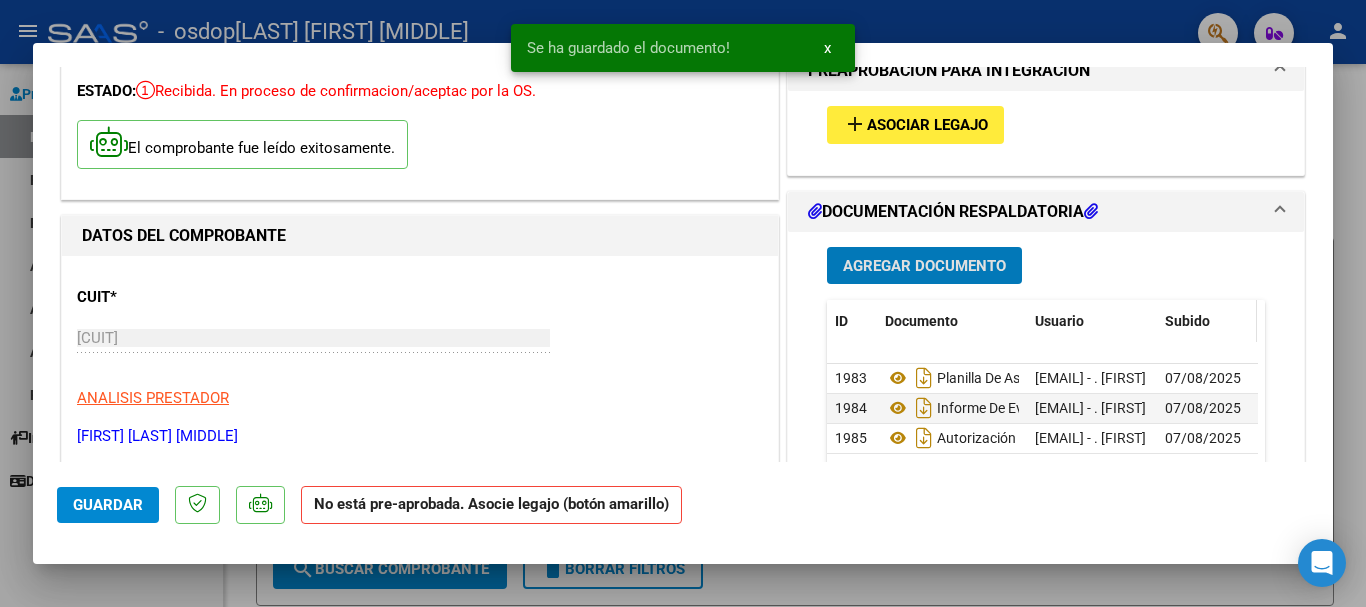 scroll, scrollTop: 0, scrollLeft: 0, axis: both 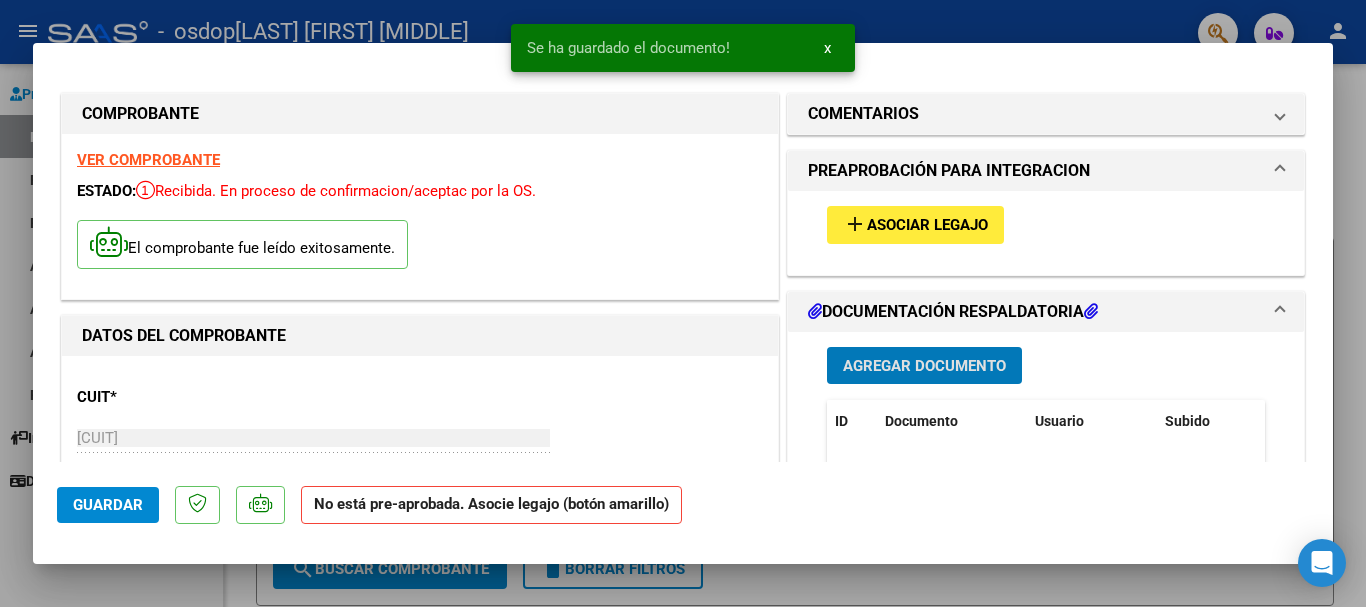 click on "Asociar Legajo" at bounding box center [927, 226] 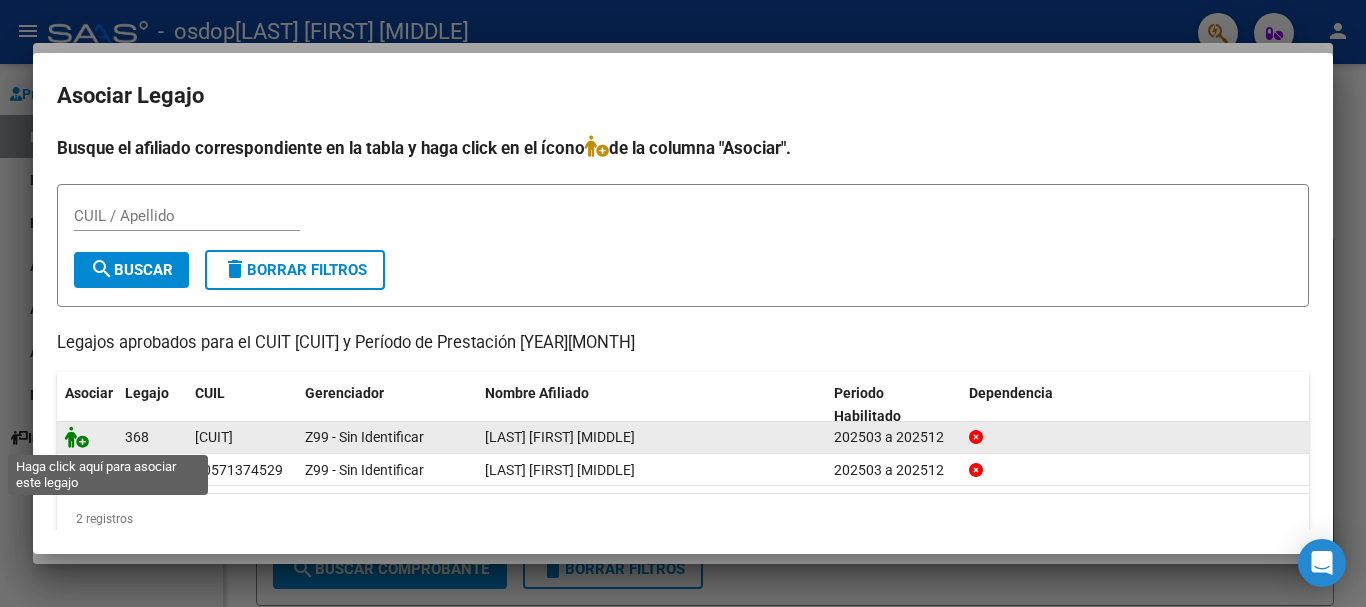 click 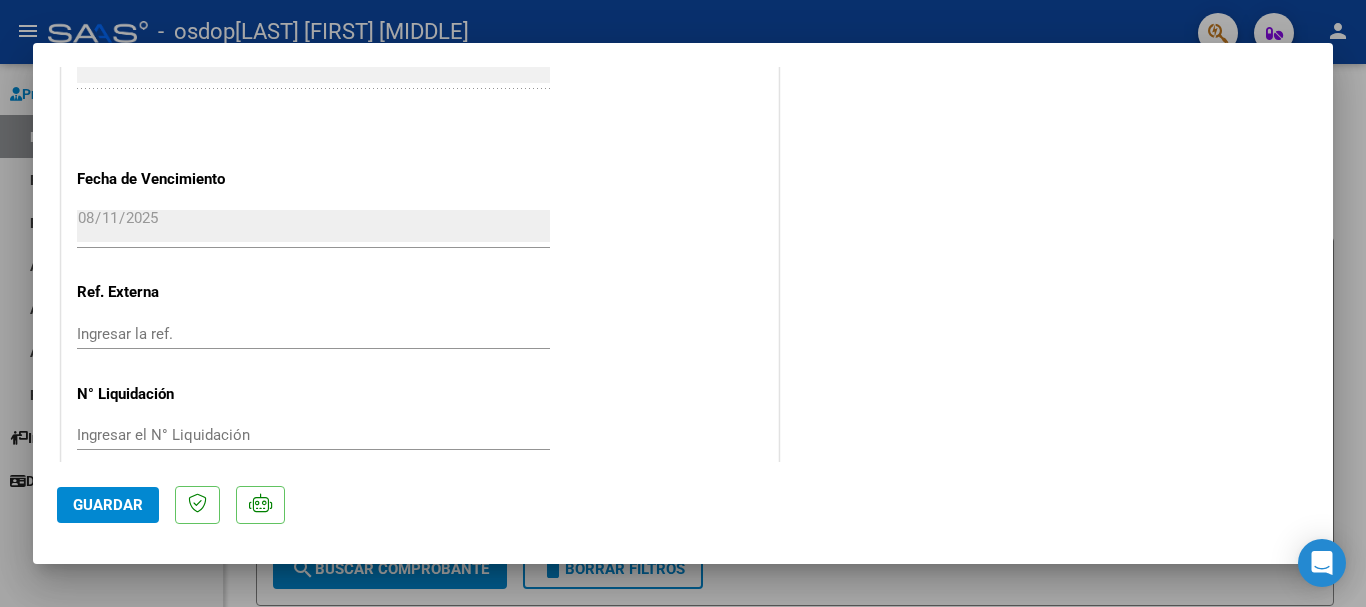 scroll, scrollTop: 1395, scrollLeft: 0, axis: vertical 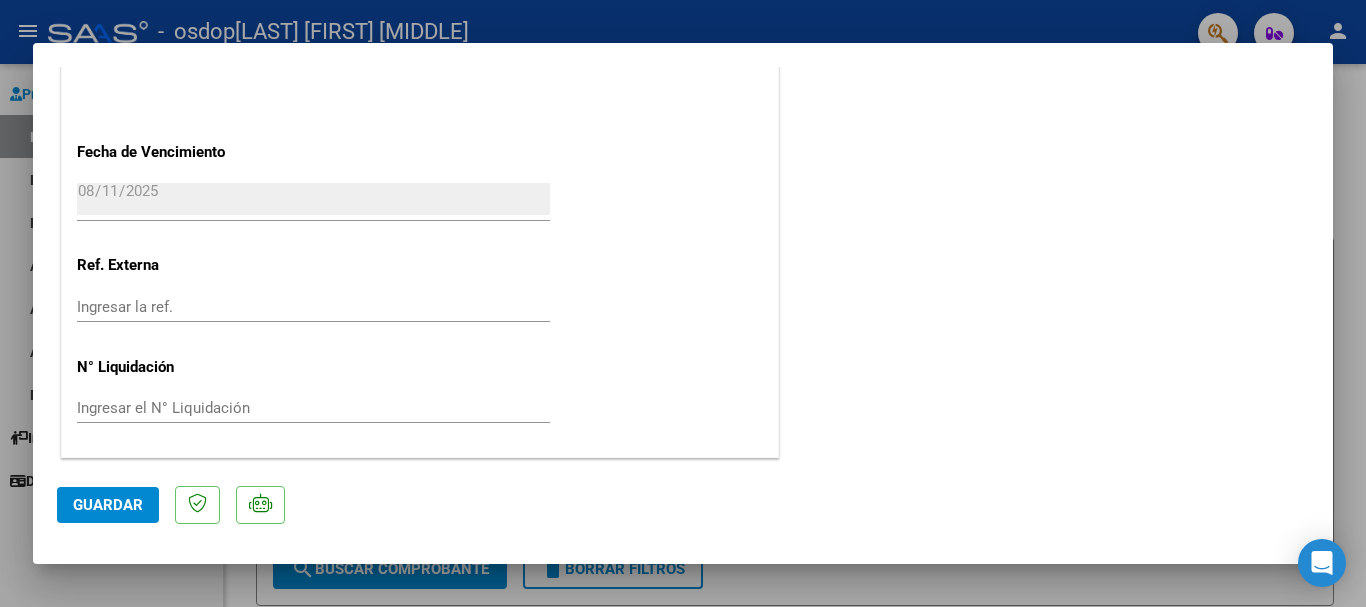 click on "Guardar" 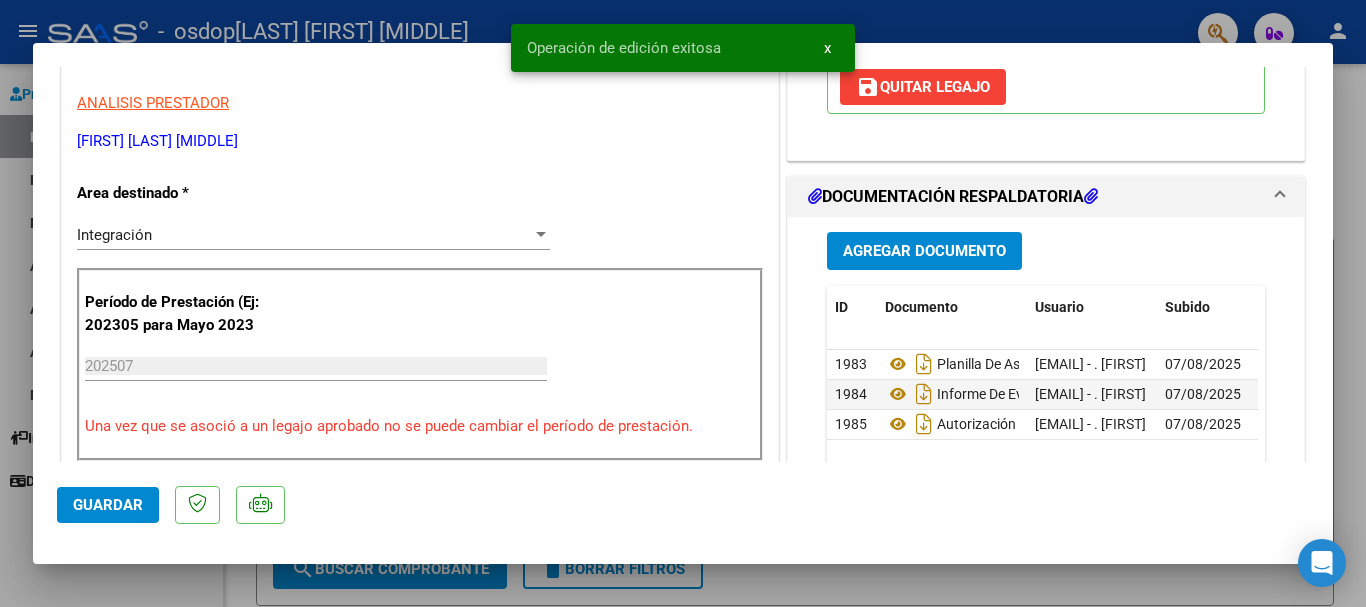 scroll, scrollTop: 0, scrollLeft: 0, axis: both 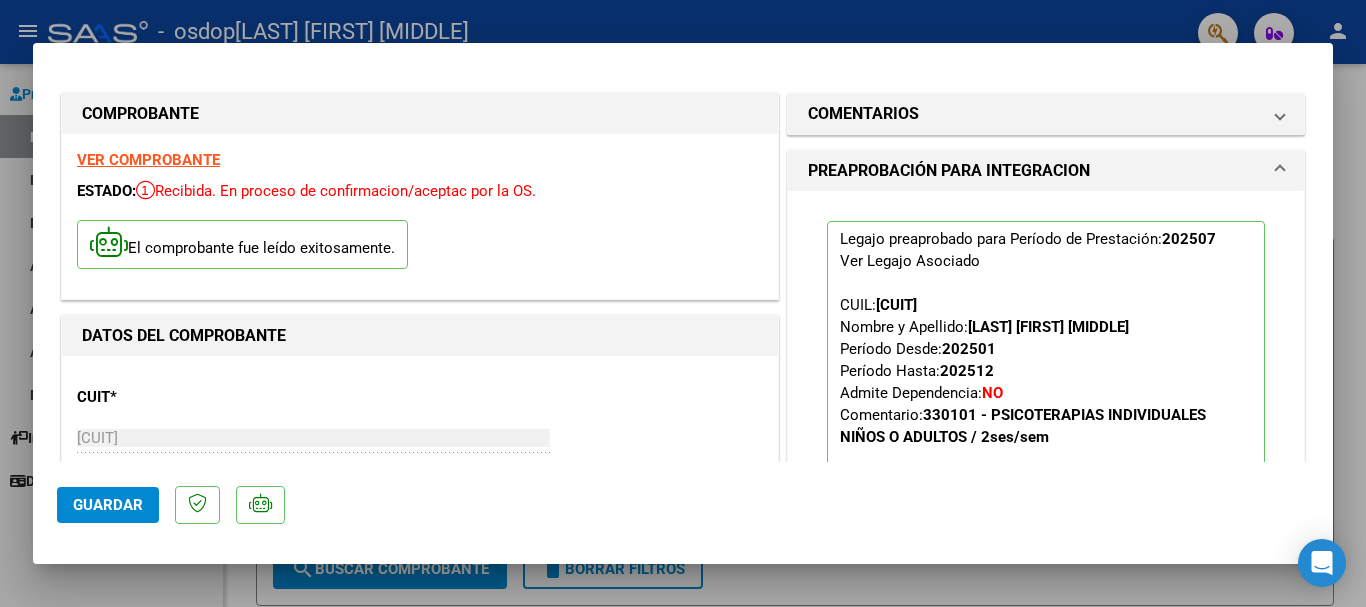 click at bounding box center [683, 303] 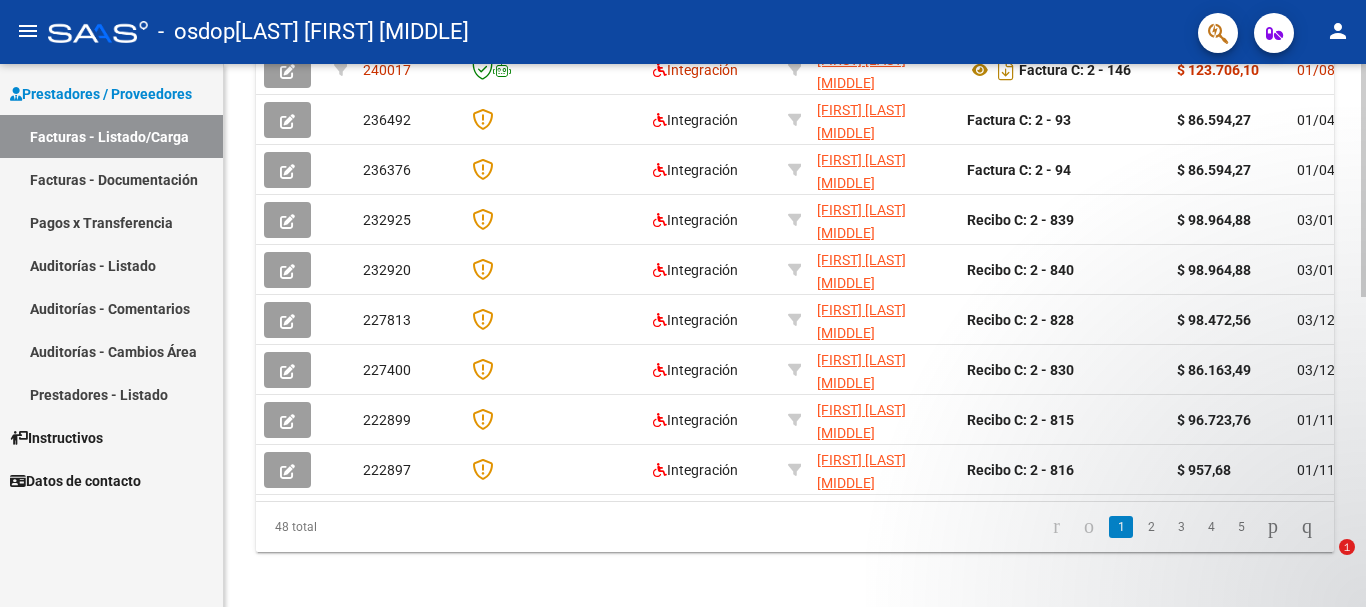 scroll, scrollTop: 725, scrollLeft: 0, axis: vertical 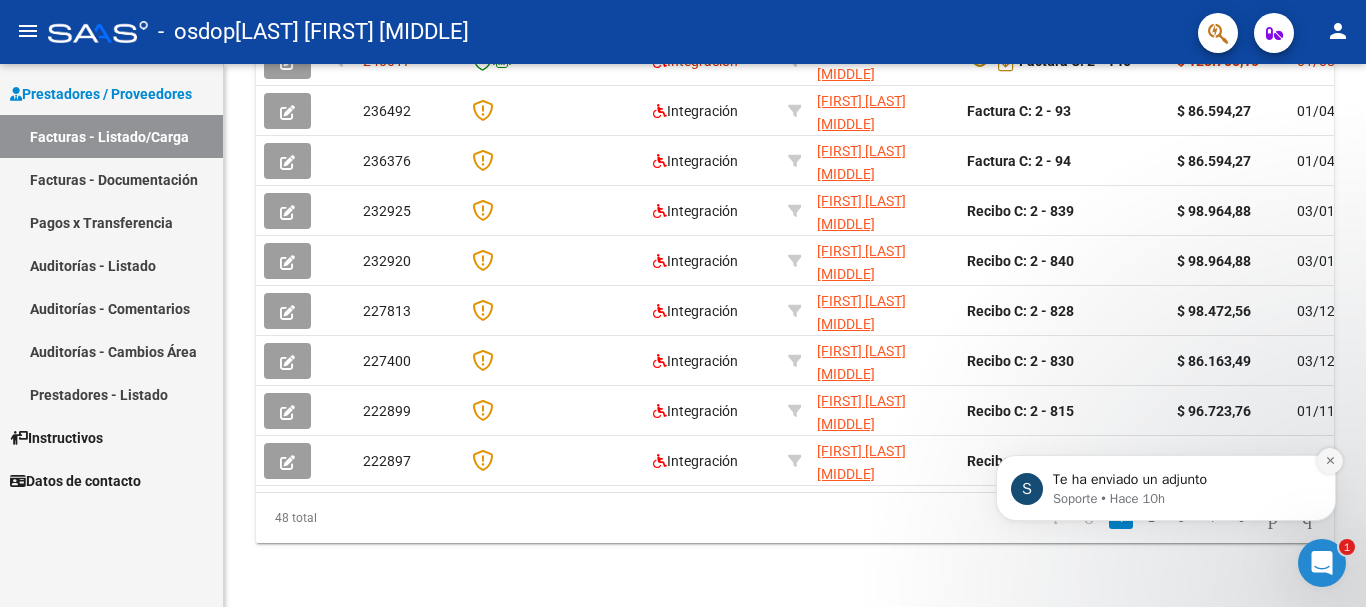 click 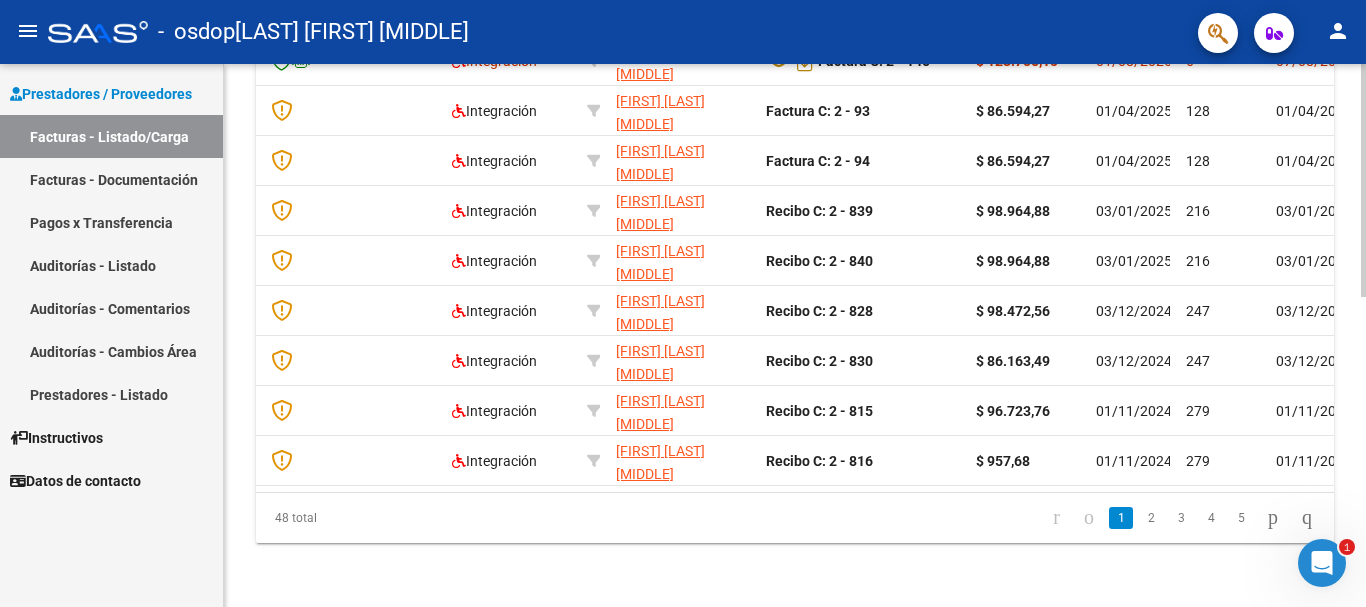 scroll, scrollTop: 0, scrollLeft: 240, axis: horizontal 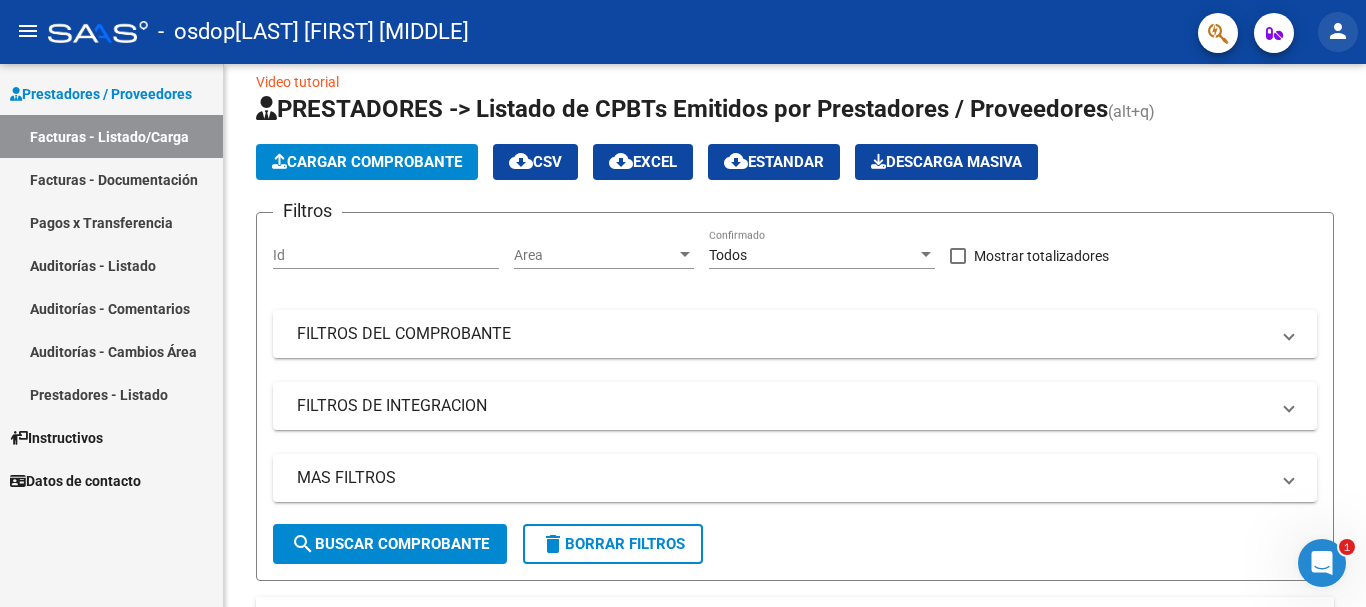 click on "person" 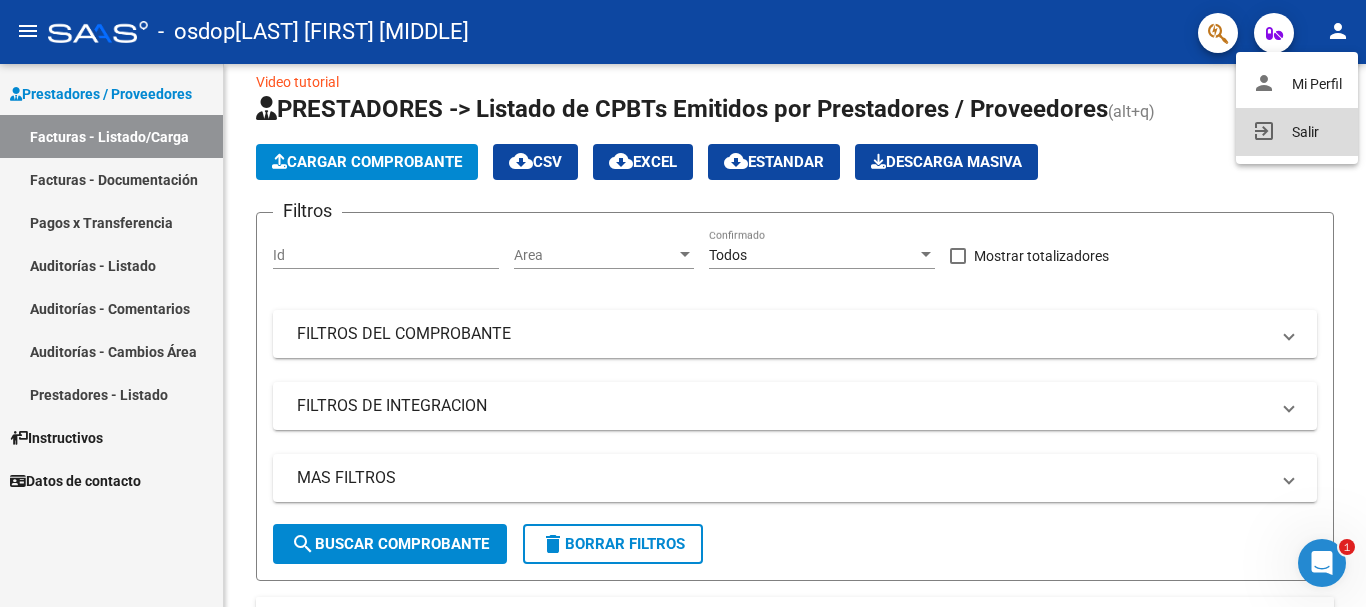 click on "exit_to_app  Salir" at bounding box center [1297, 132] 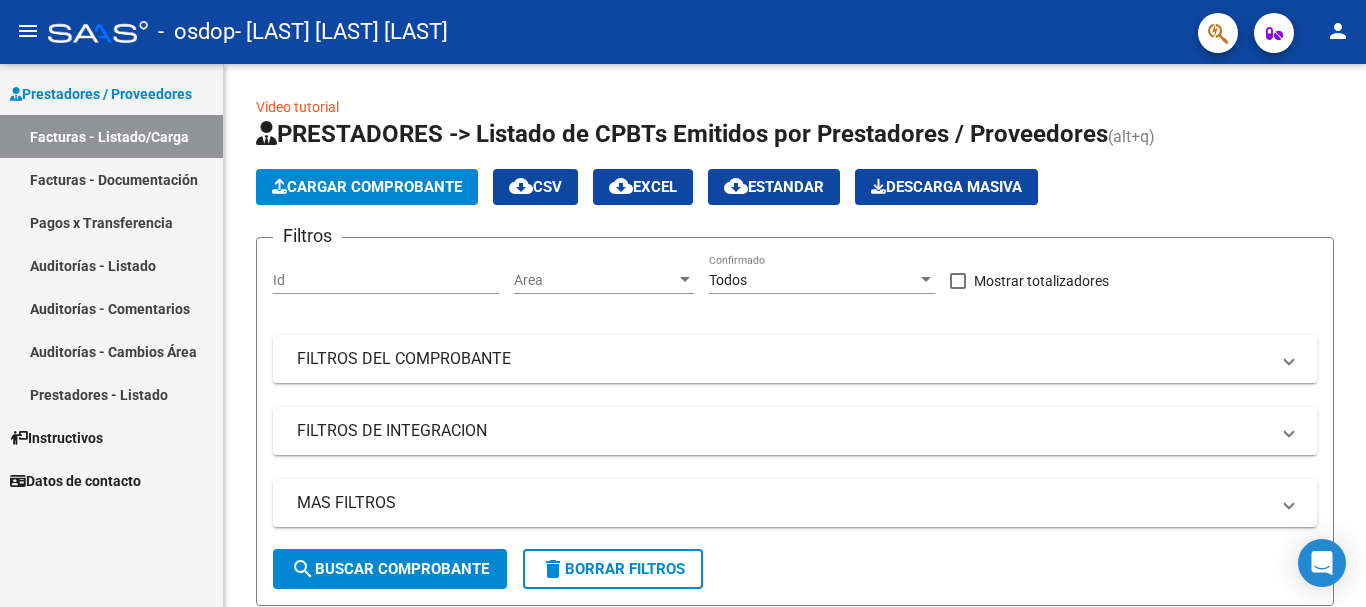 scroll, scrollTop: 0, scrollLeft: 0, axis: both 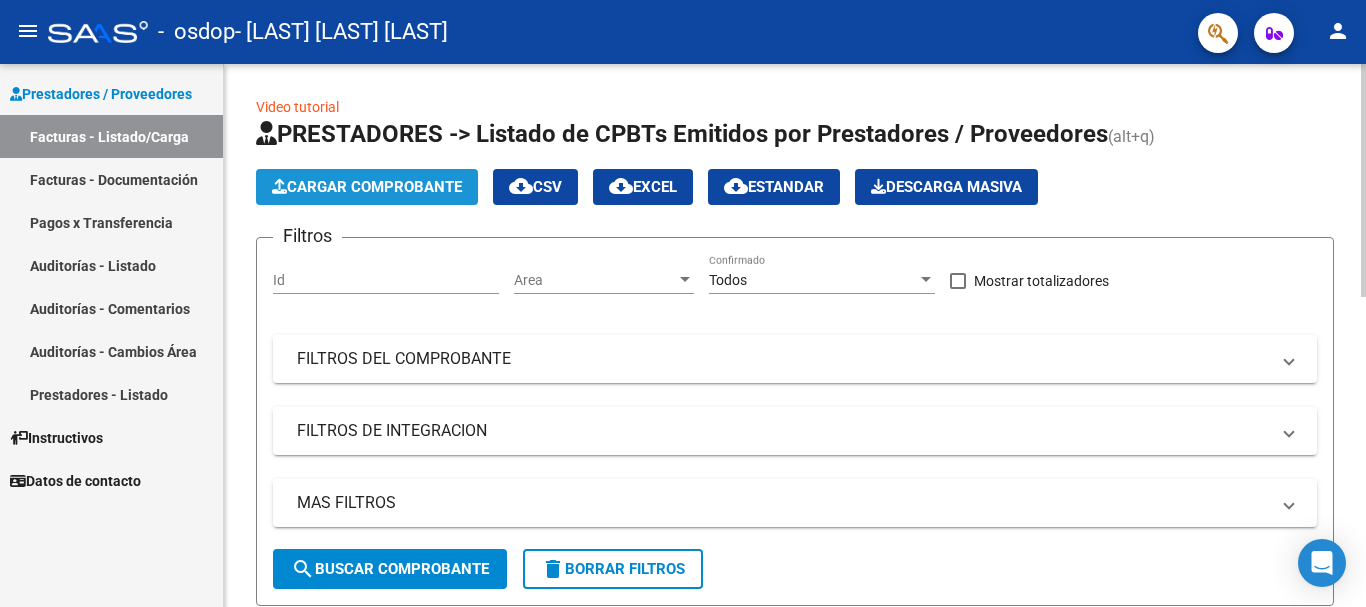 click on "Cargar Comprobante" 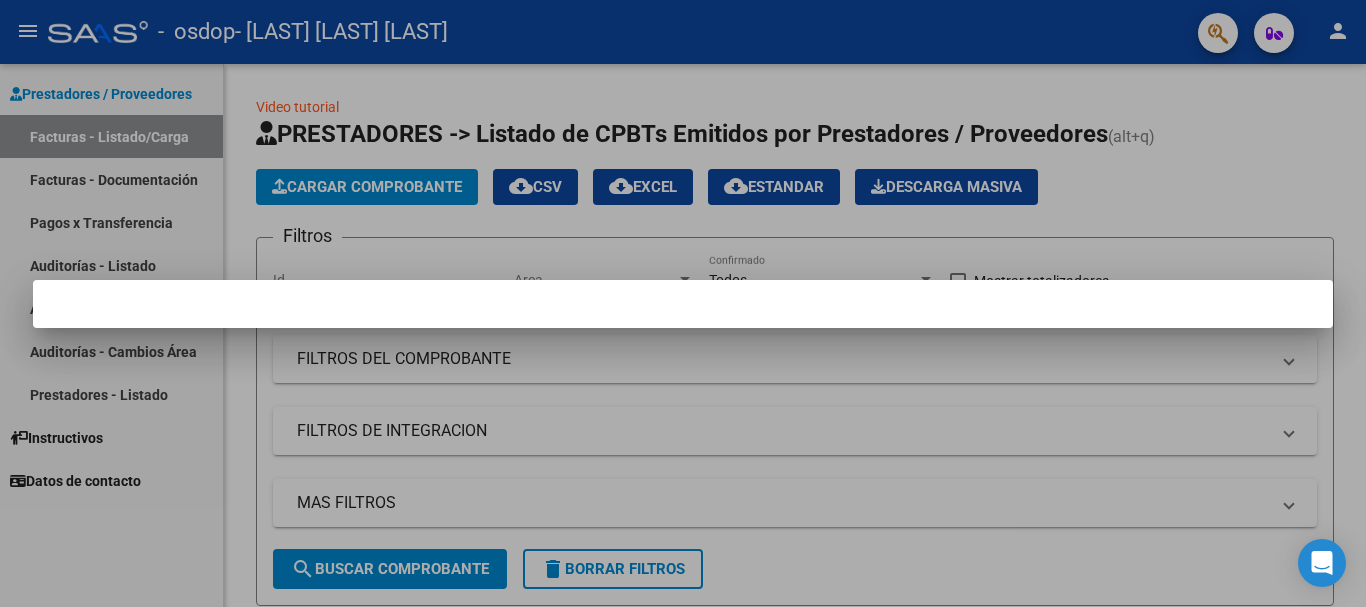 click at bounding box center (683, 303) 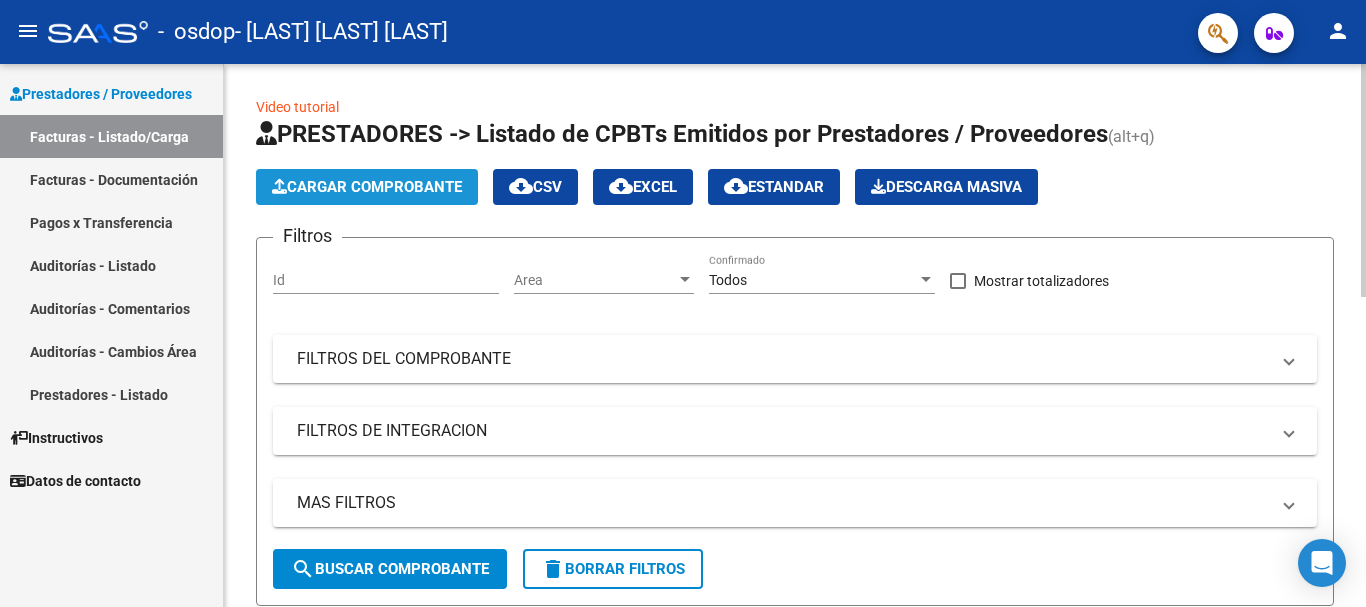 click on "Cargar Comprobante" 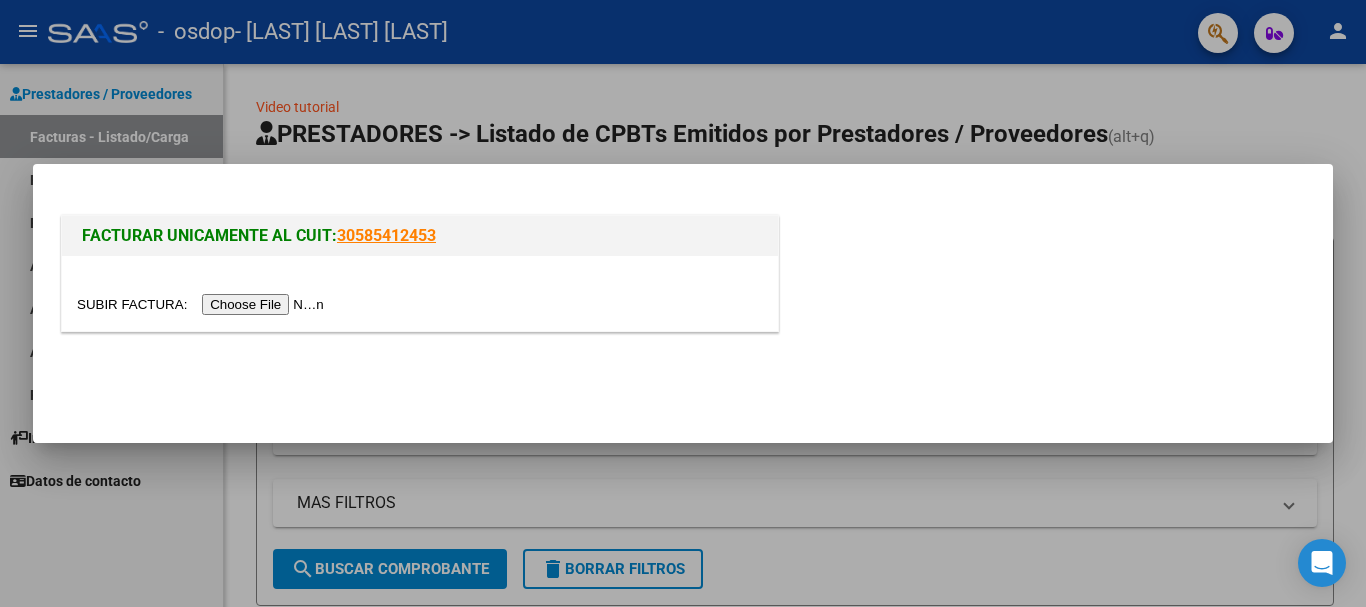 click at bounding box center (203, 304) 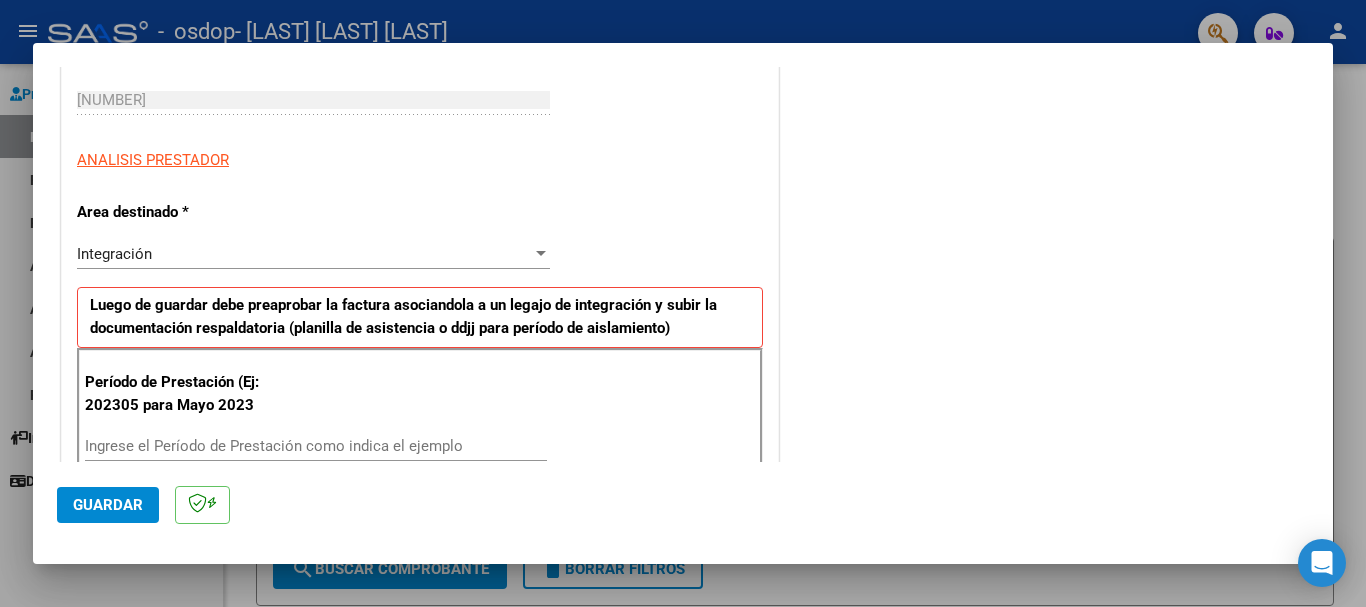 scroll, scrollTop: 400, scrollLeft: 0, axis: vertical 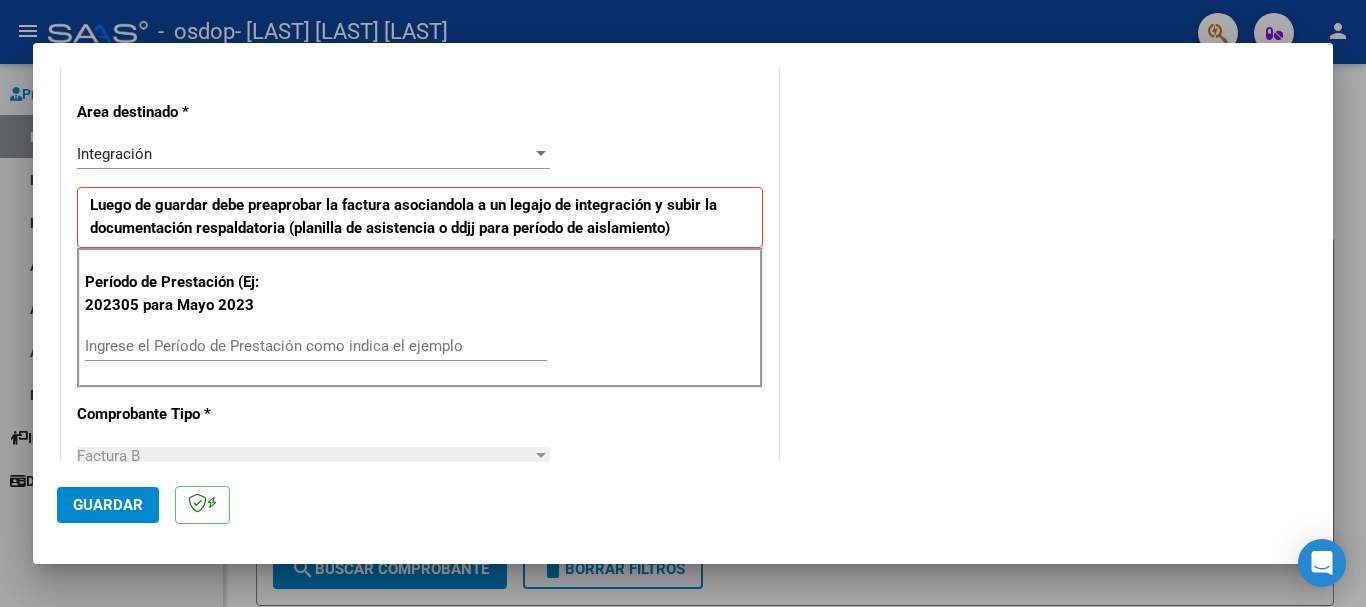 click on "Ingrese el Período de Prestación como indica el ejemplo" at bounding box center (316, 346) 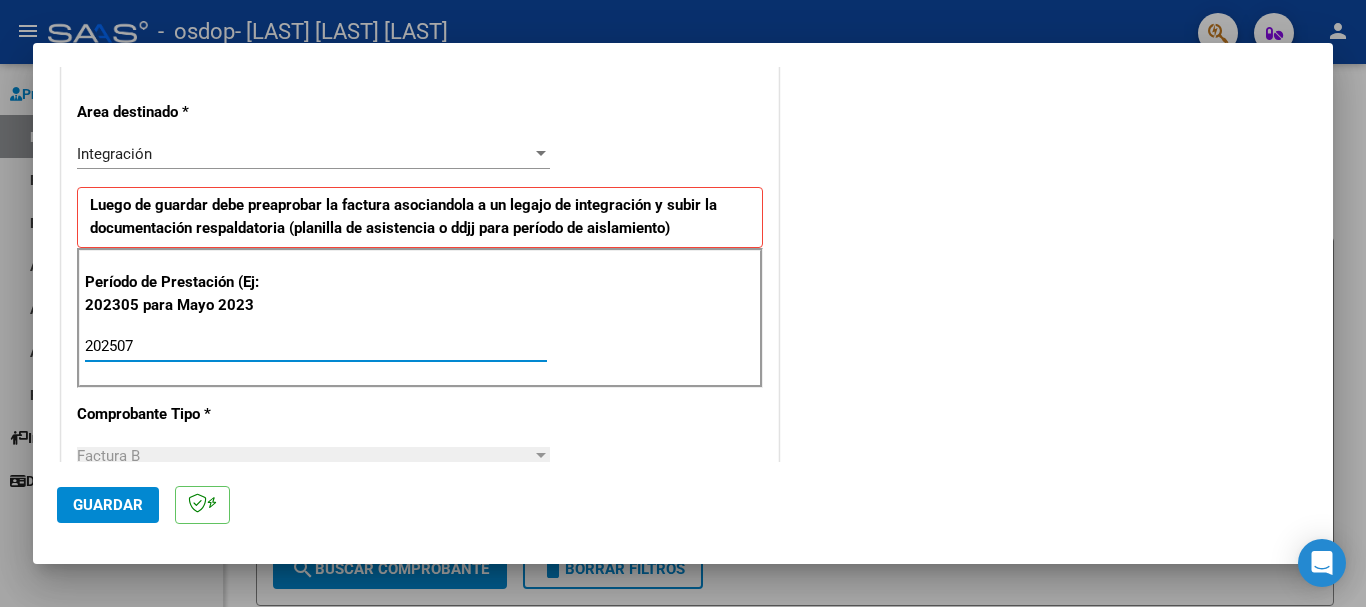 type on "202507" 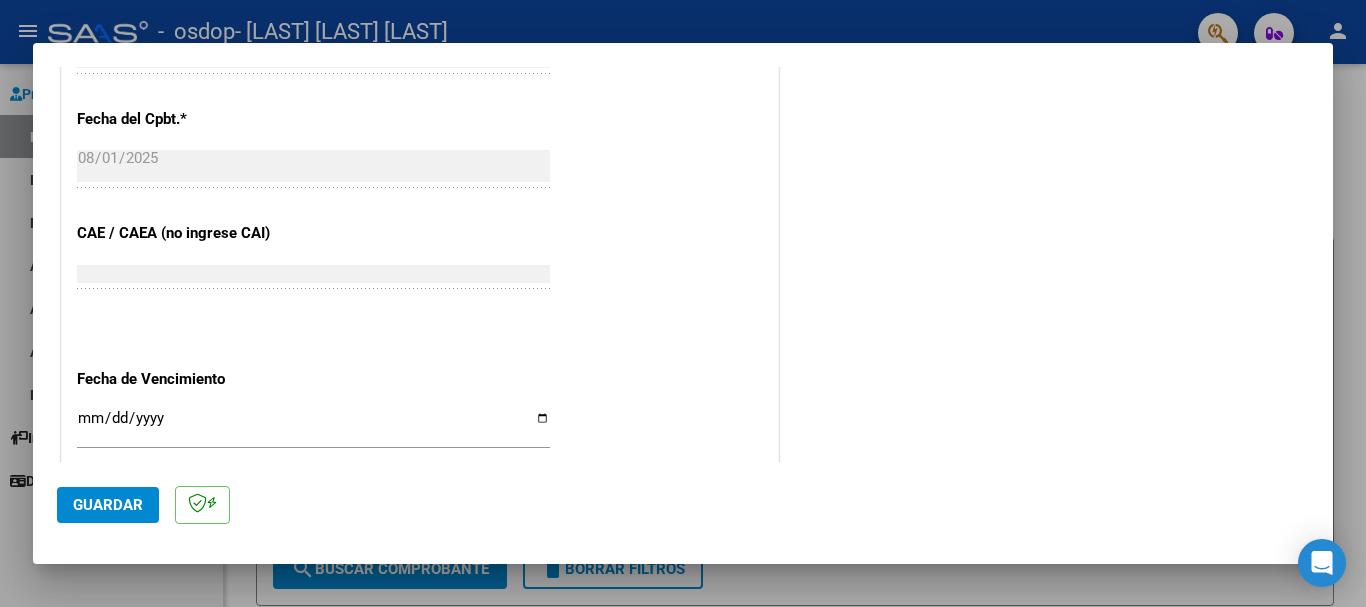 scroll, scrollTop: 1200, scrollLeft: 0, axis: vertical 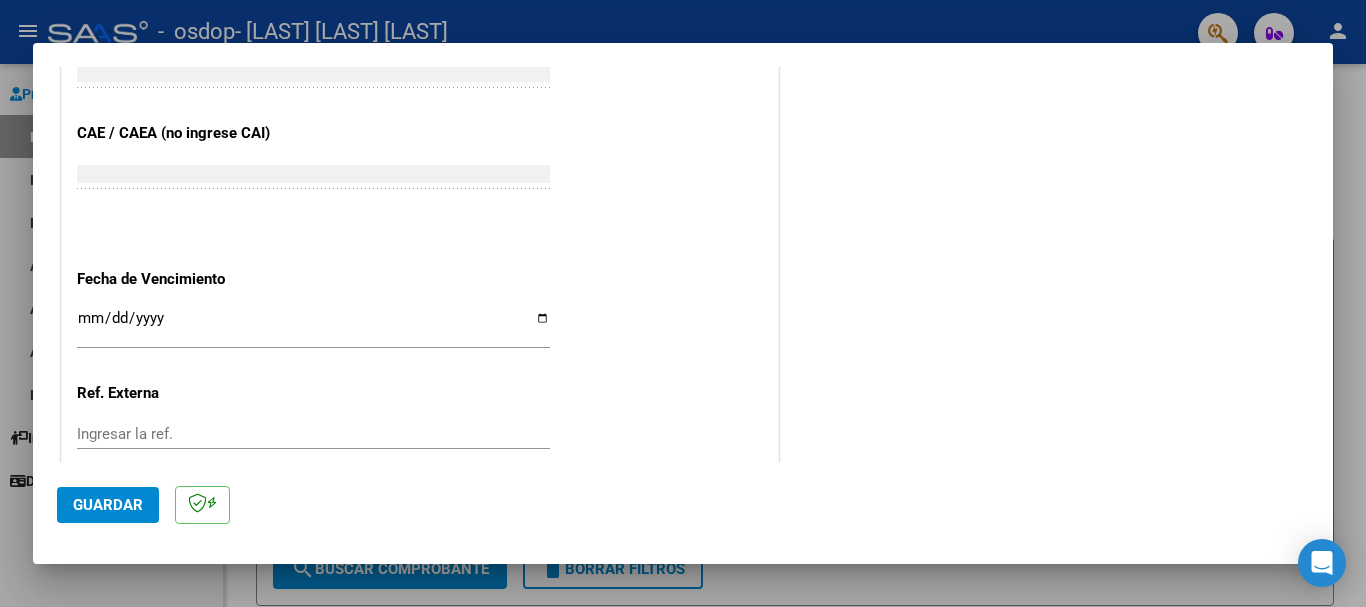 click on "Ingresar la fecha" at bounding box center [313, 326] 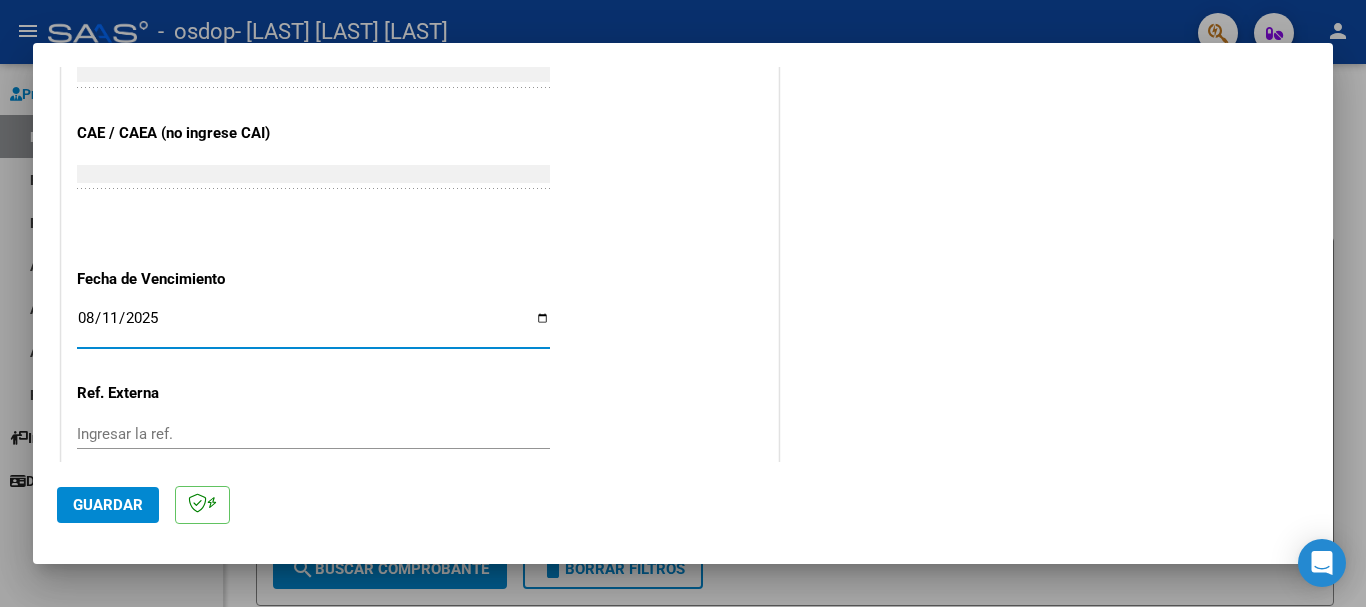 type on "2025-08-11" 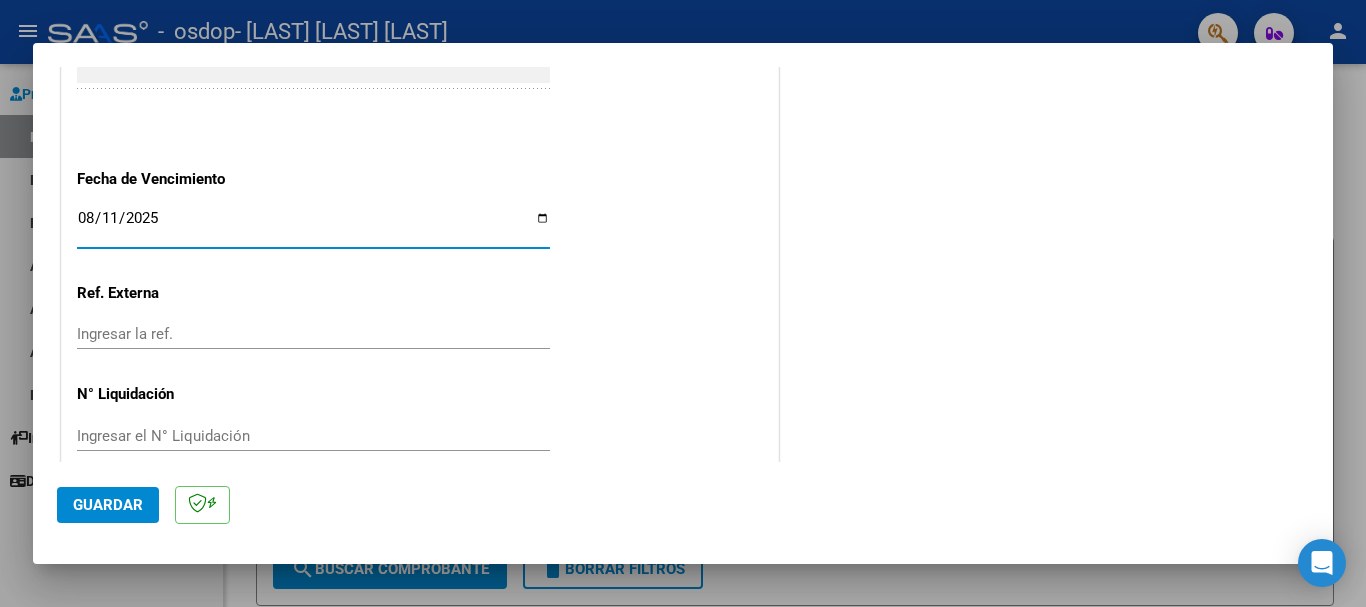 scroll, scrollTop: 1327, scrollLeft: 0, axis: vertical 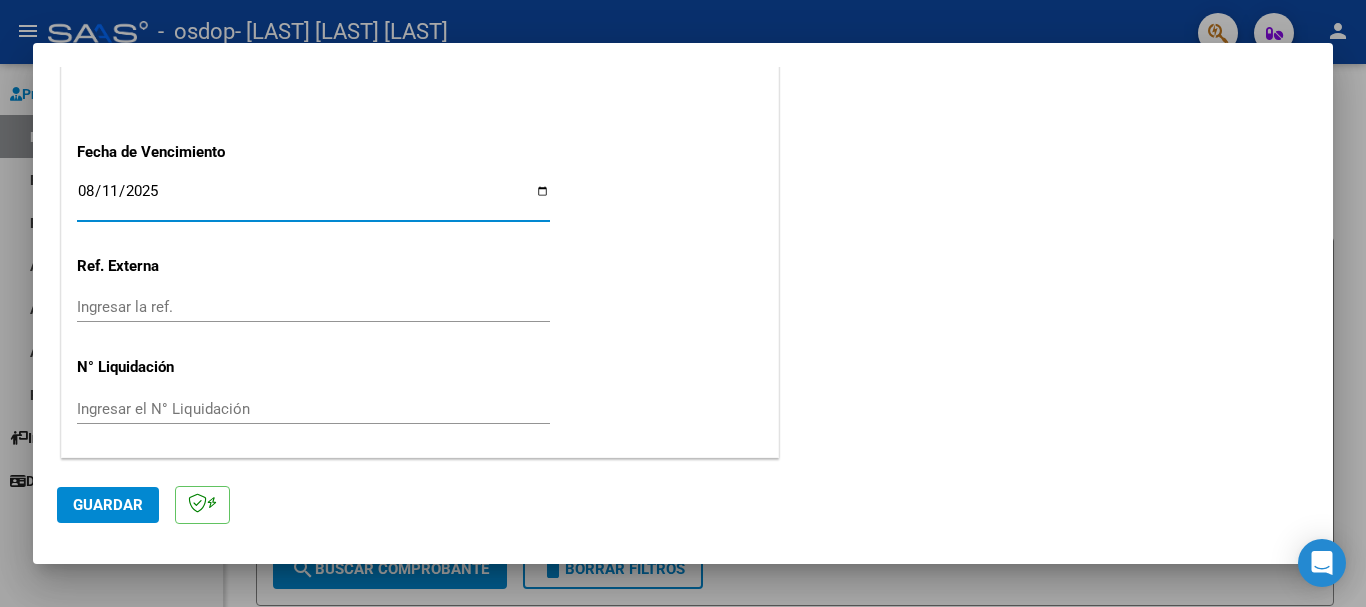 click on "Guardar" 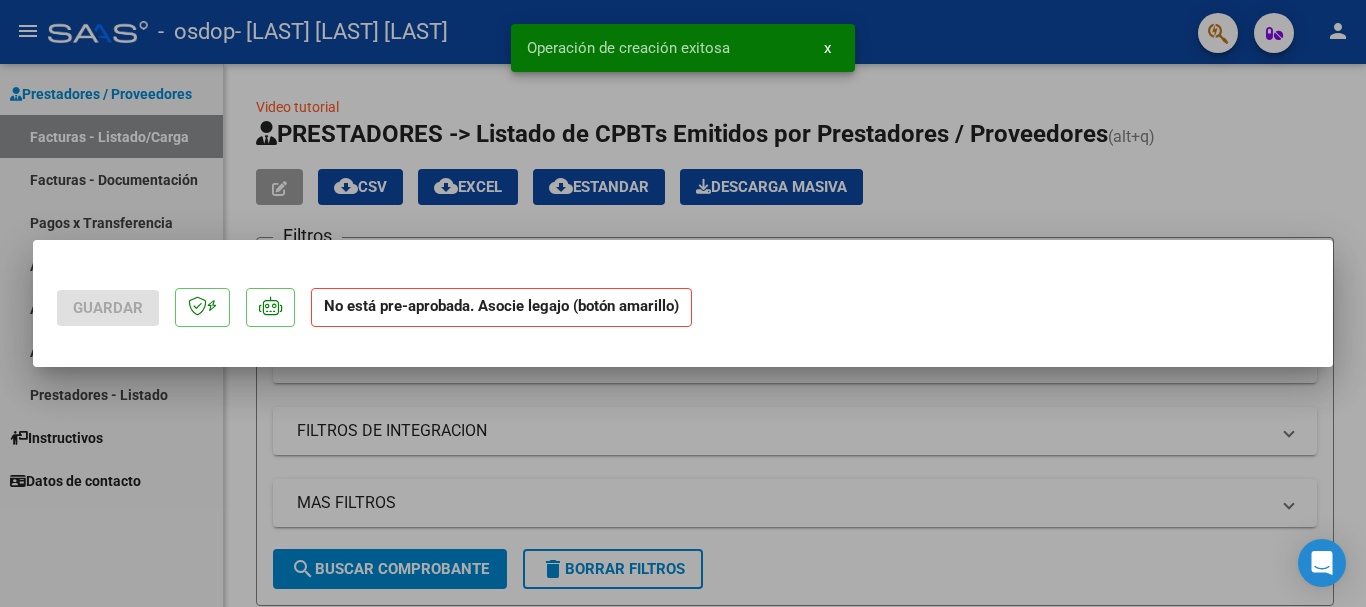 scroll, scrollTop: 0, scrollLeft: 0, axis: both 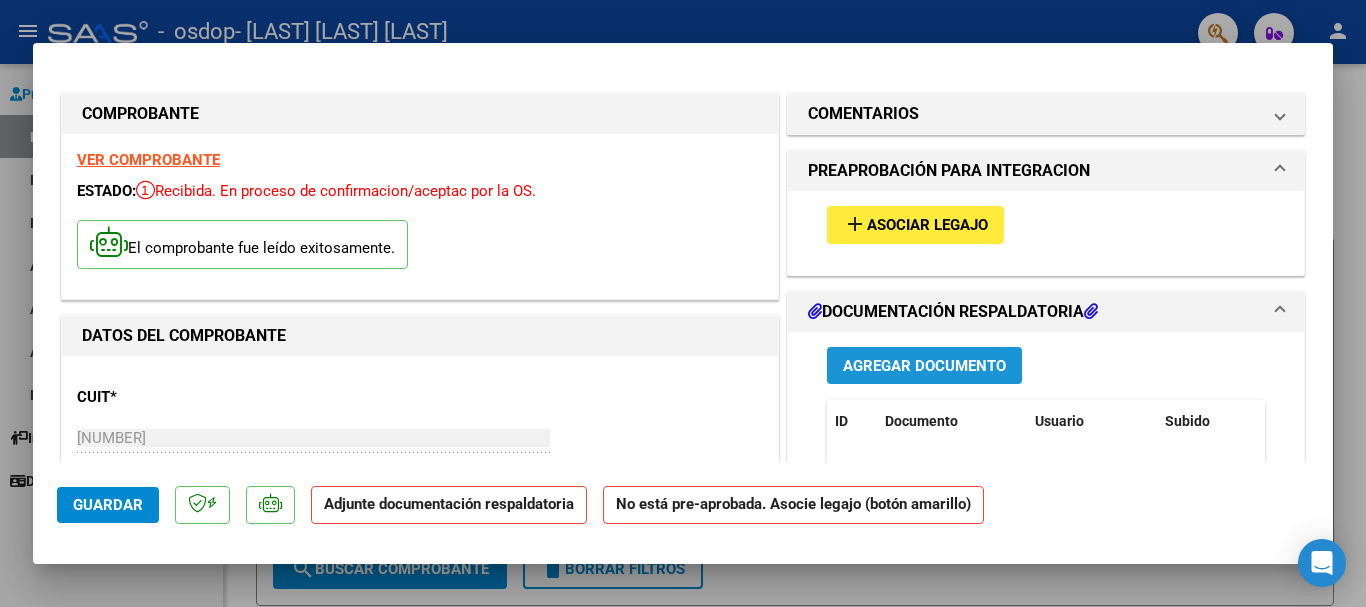 click on "Agregar Documento" at bounding box center [924, 366] 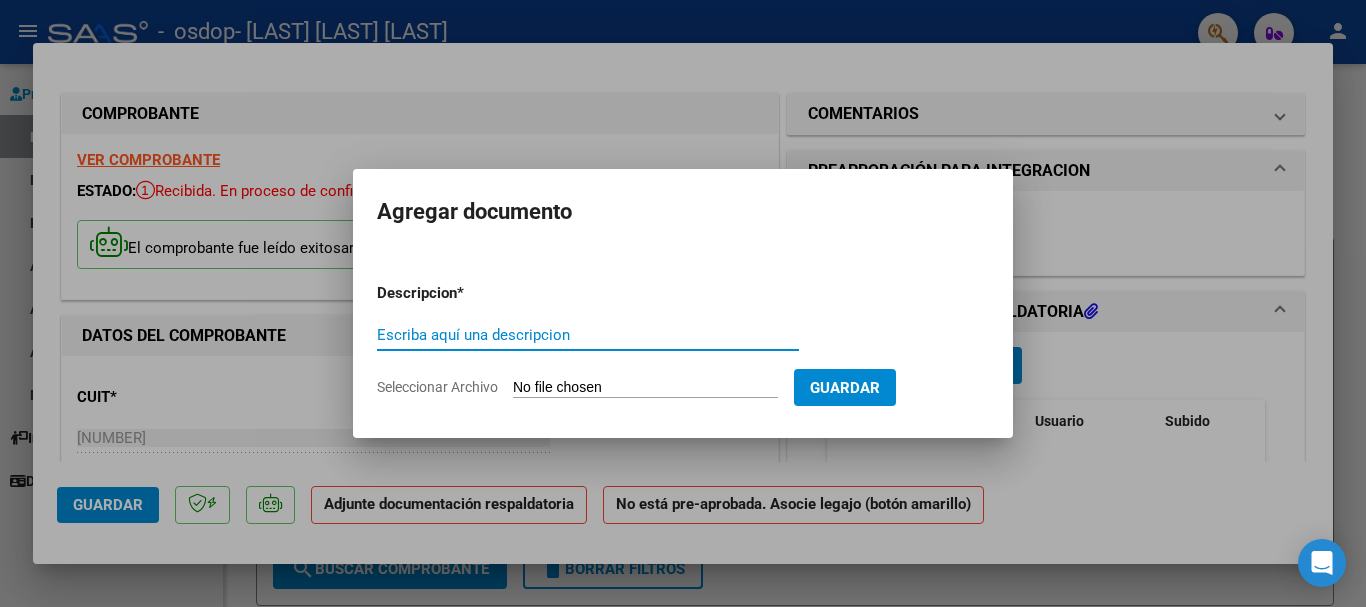 click on "Escriba aquí una descripcion" at bounding box center (588, 335) 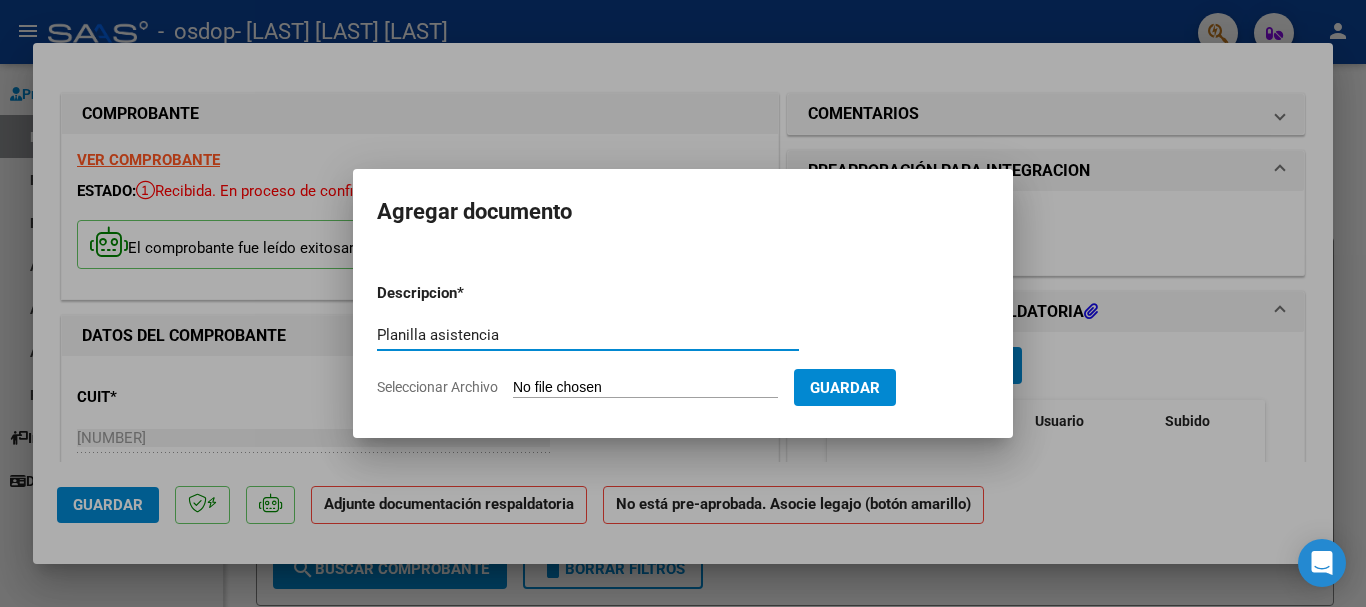 type on "Planilla asistencia" 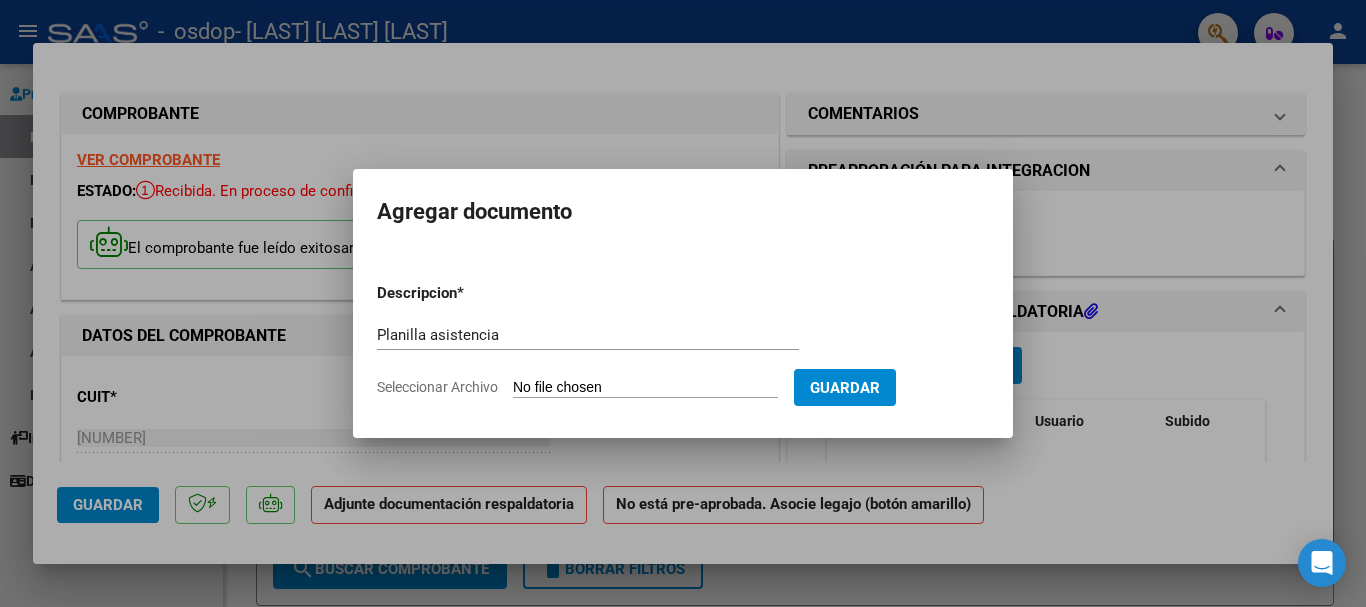type on "C:\fakepath\Asistencia Kinesiologia.pdf" 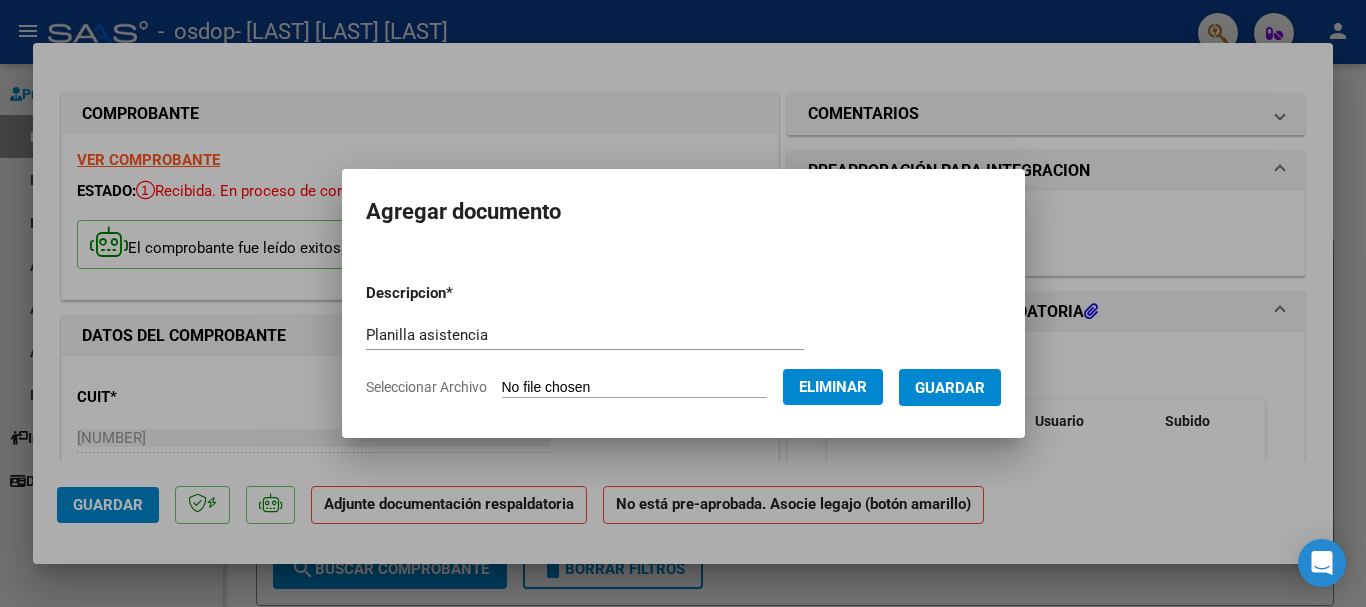 click on "Guardar" at bounding box center [950, 388] 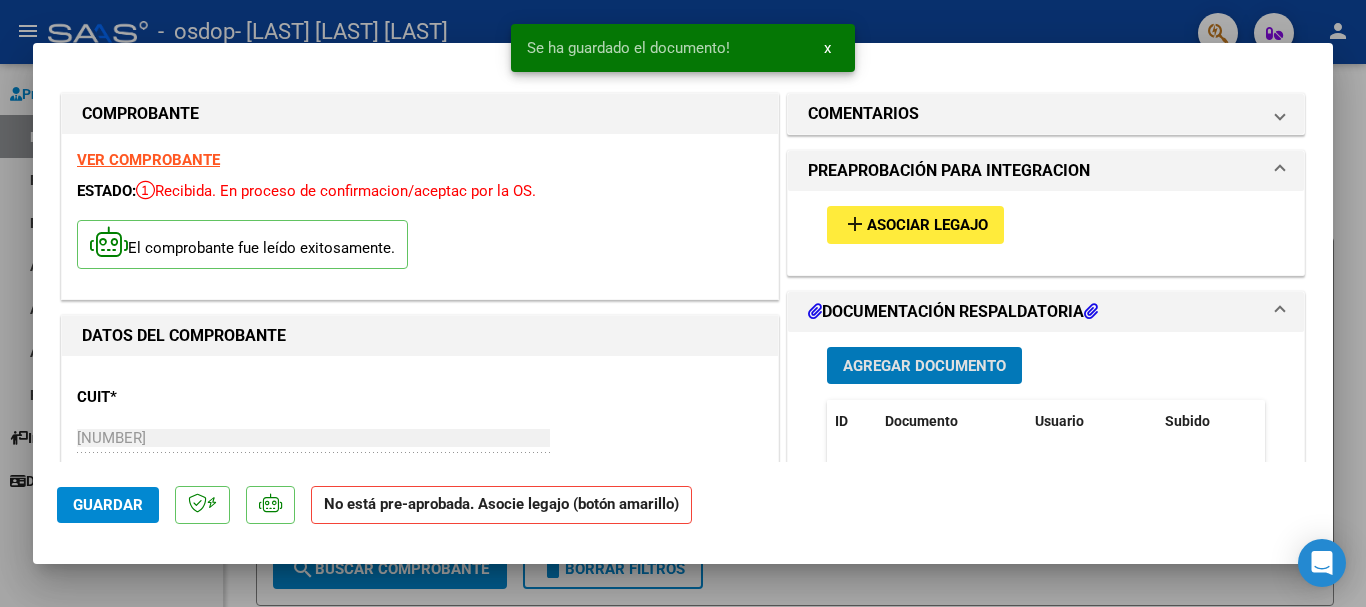 click on "Agregar Documento" at bounding box center (924, 366) 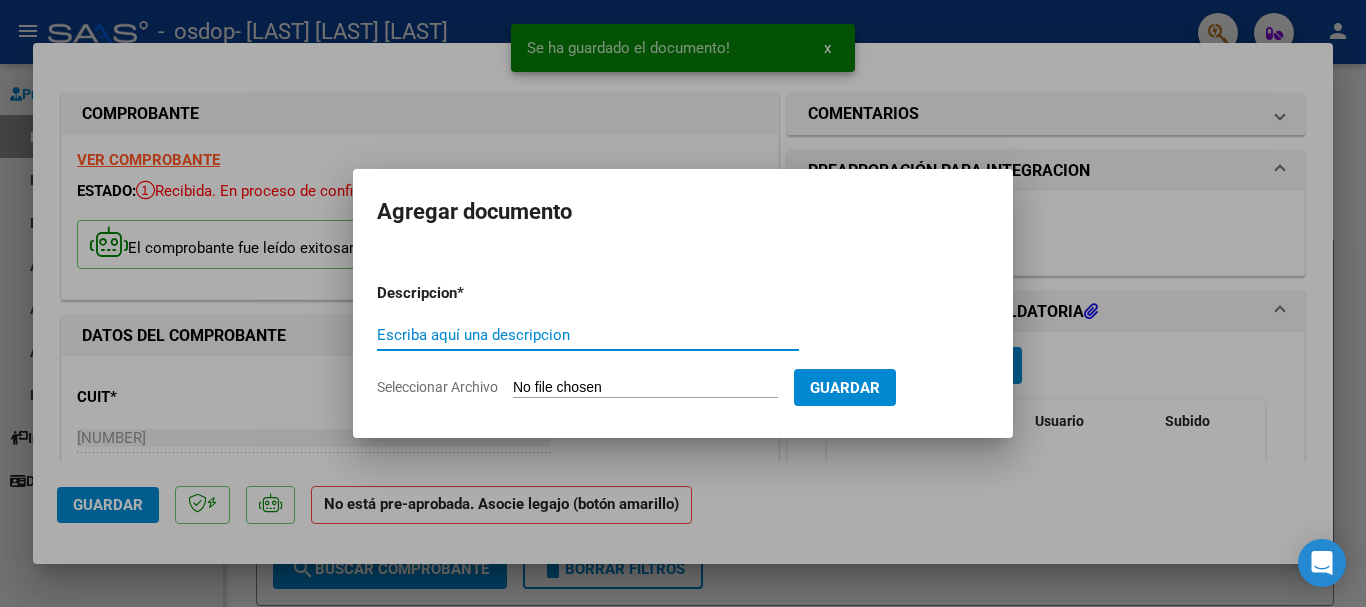 click on "Escriba aquí una descripcion" at bounding box center [588, 335] 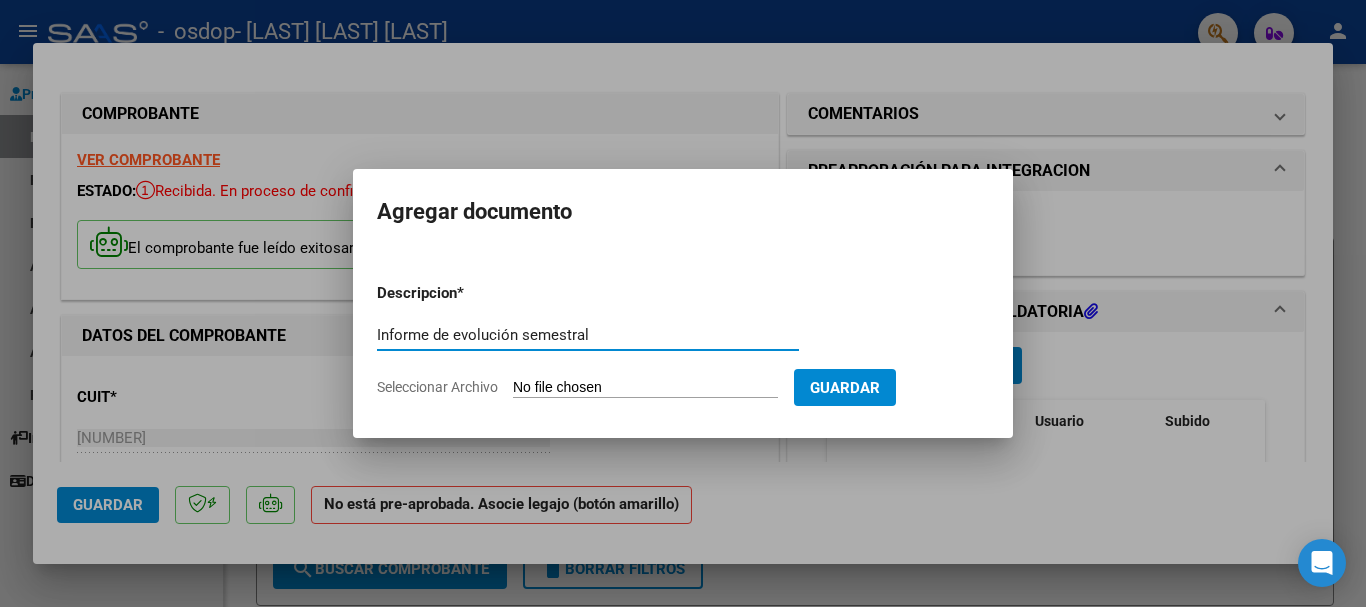 type on "Informe de evolución semestral" 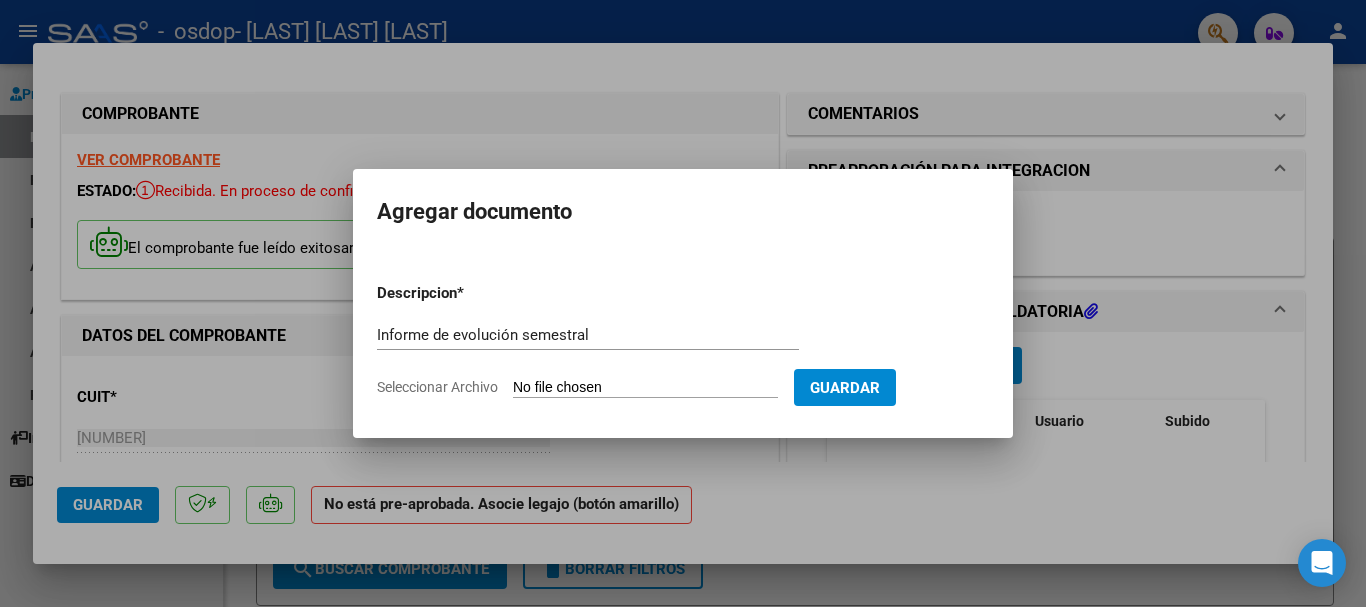 click on "Seleccionar Archivo" at bounding box center [645, 388] 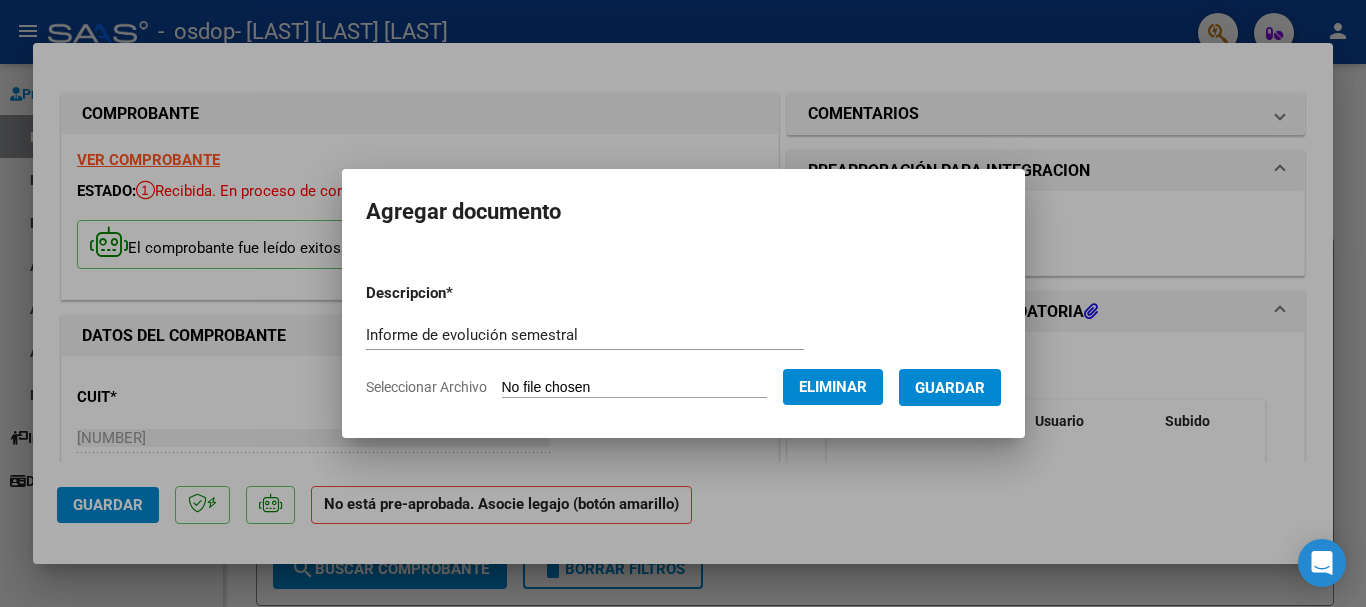 click on "Guardar" at bounding box center [950, 388] 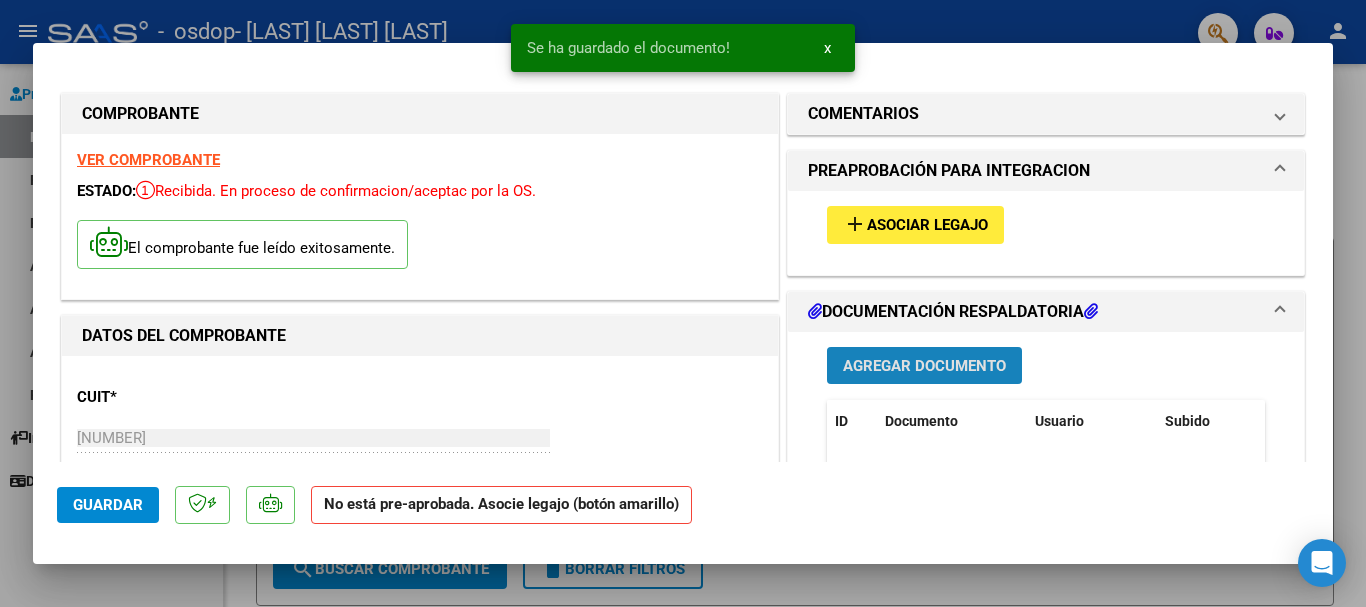 click on "Agregar Documento" at bounding box center (924, 366) 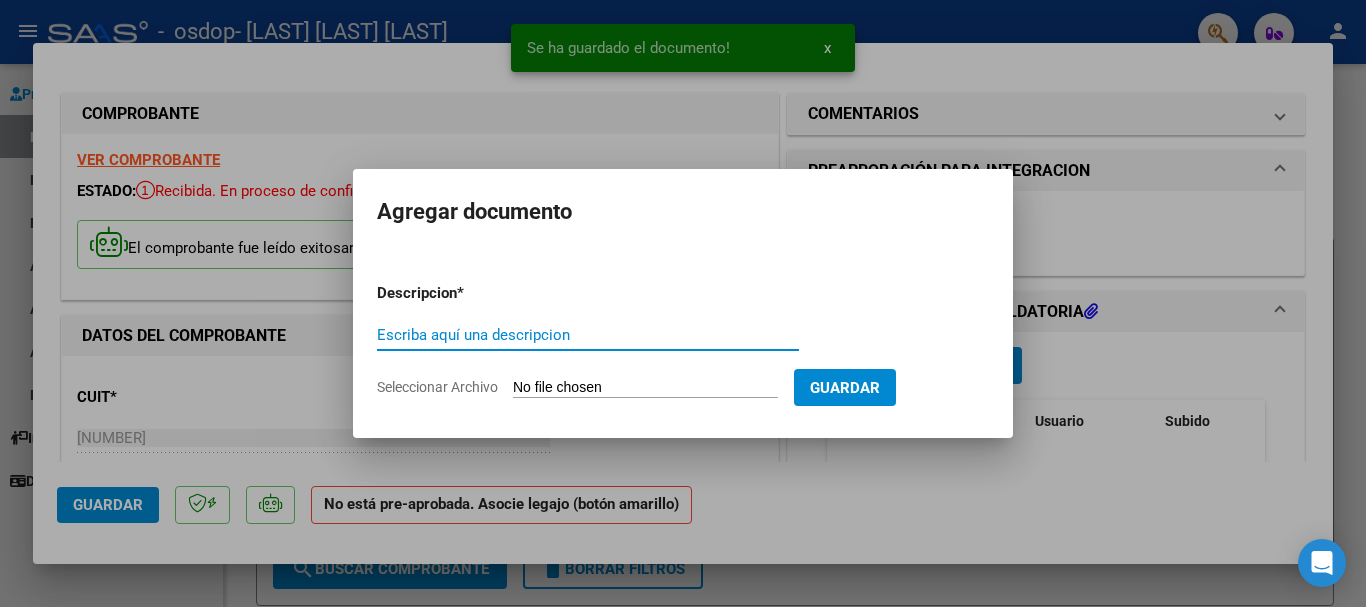 click on "Escriba aquí una descripcion" at bounding box center [588, 335] 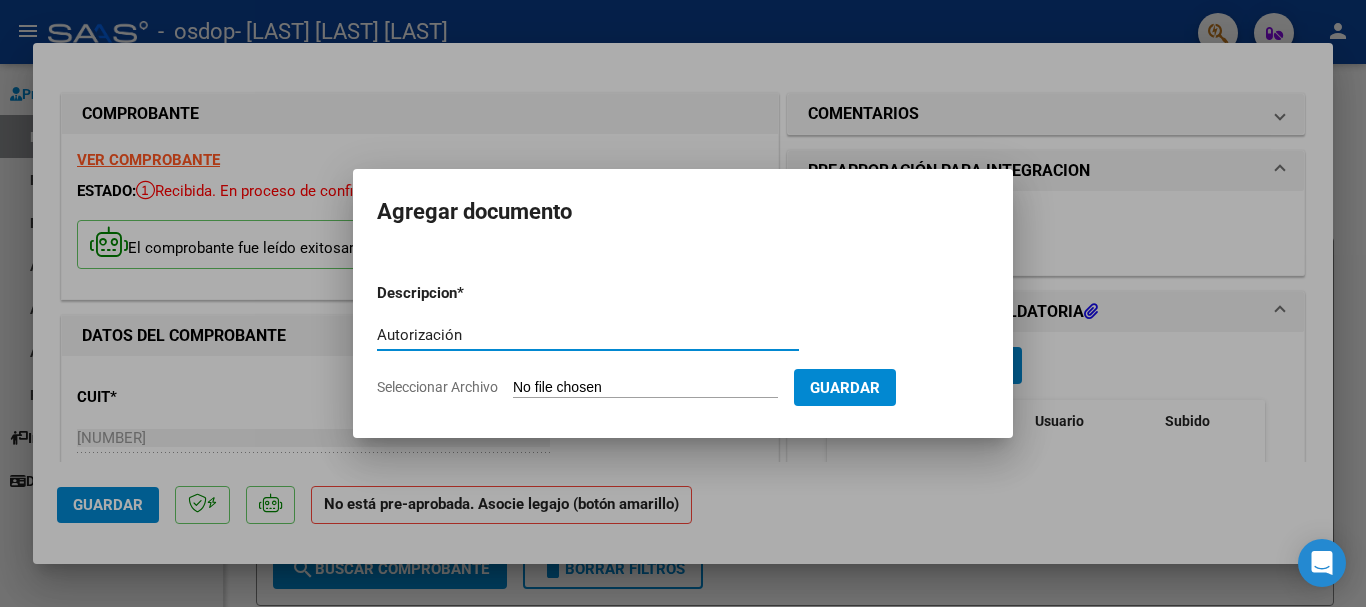 type on "Autorización" 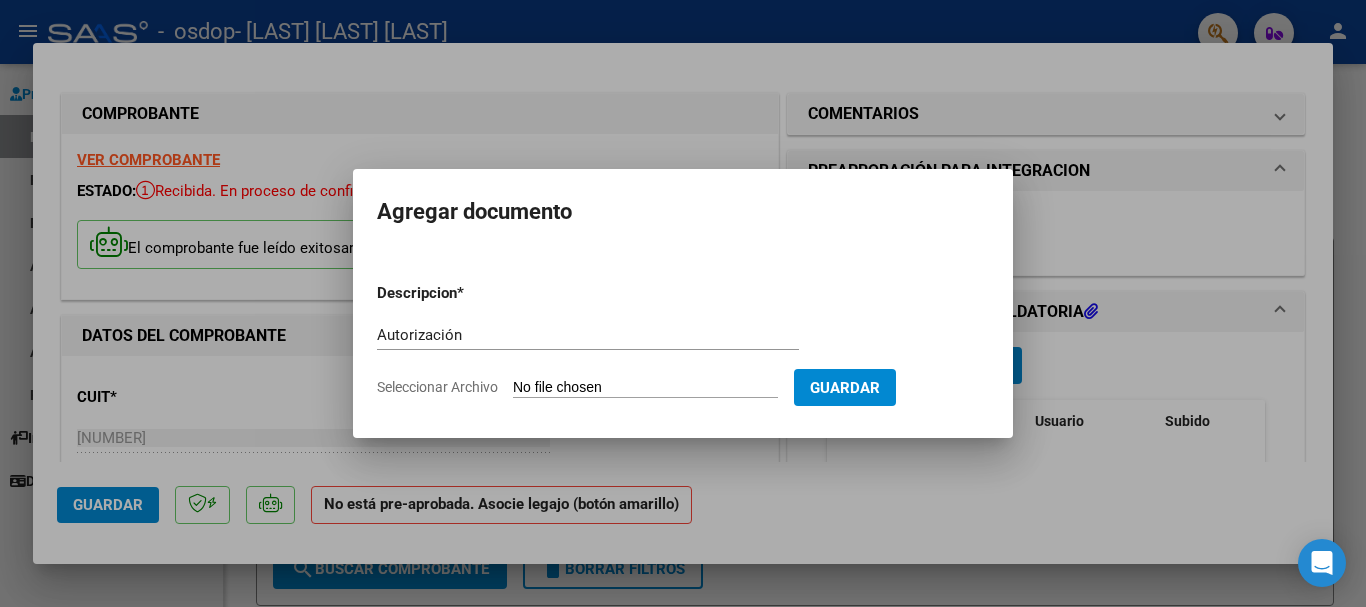 click on "Seleccionar Archivo" at bounding box center (645, 388) 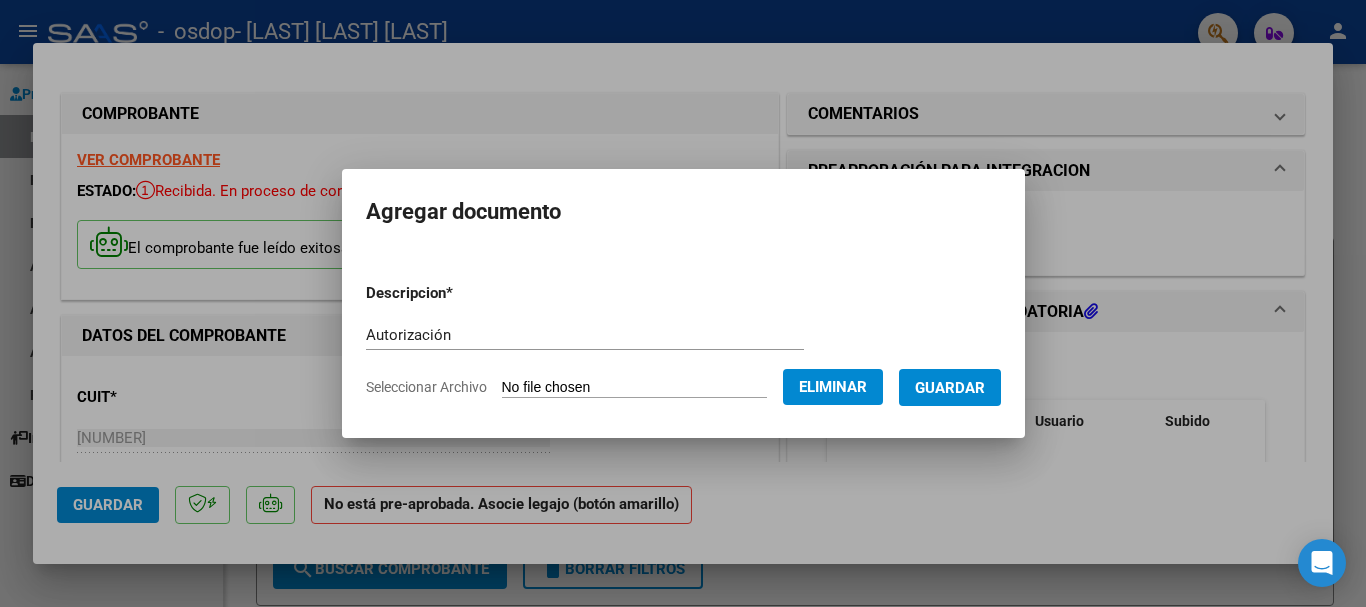 click on "Guardar" at bounding box center (950, 388) 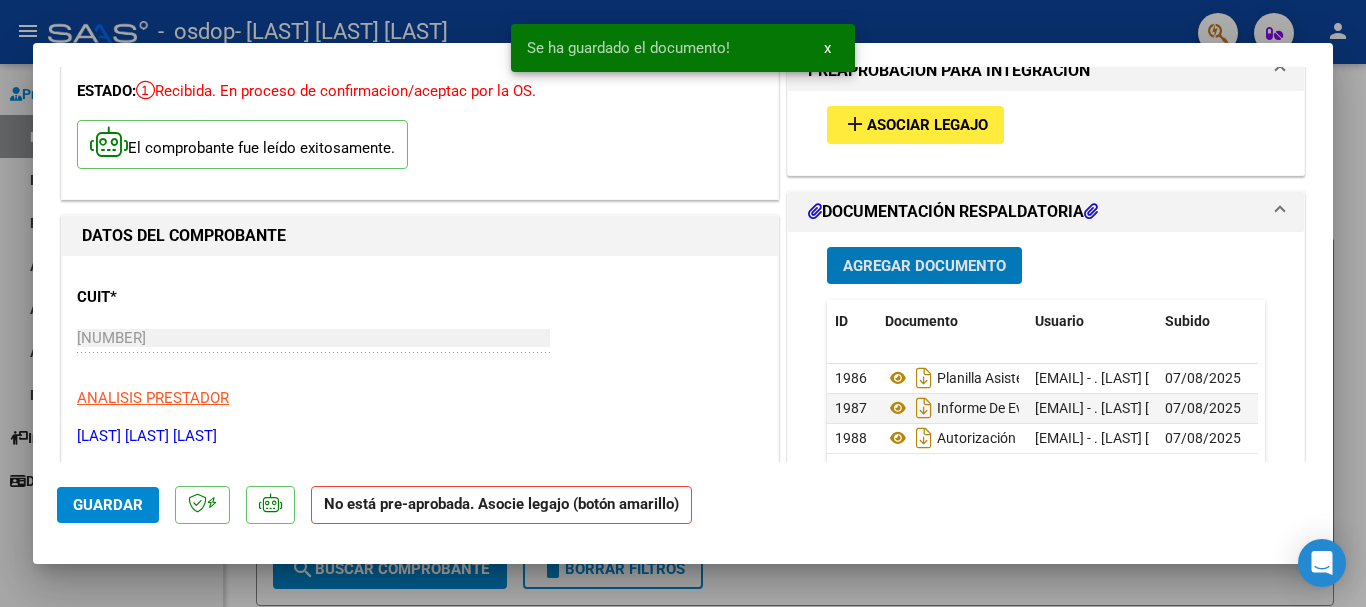 scroll, scrollTop: 0, scrollLeft: 0, axis: both 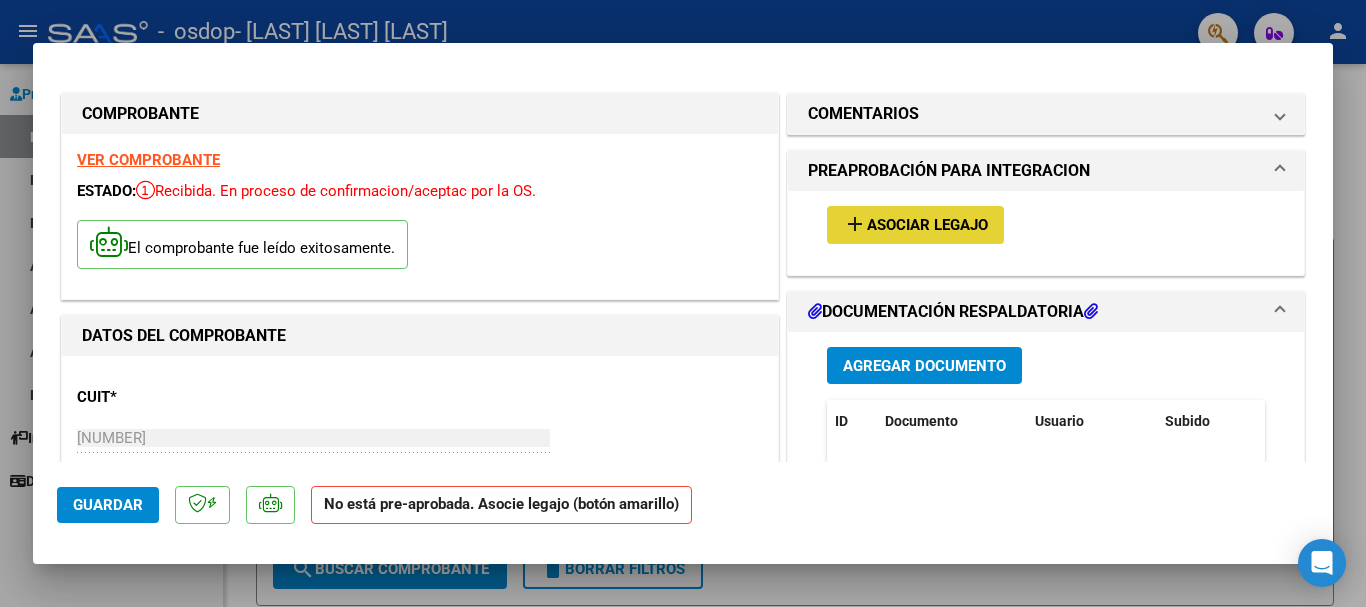 click on "Asociar Legajo" at bounding box center (927, 226) 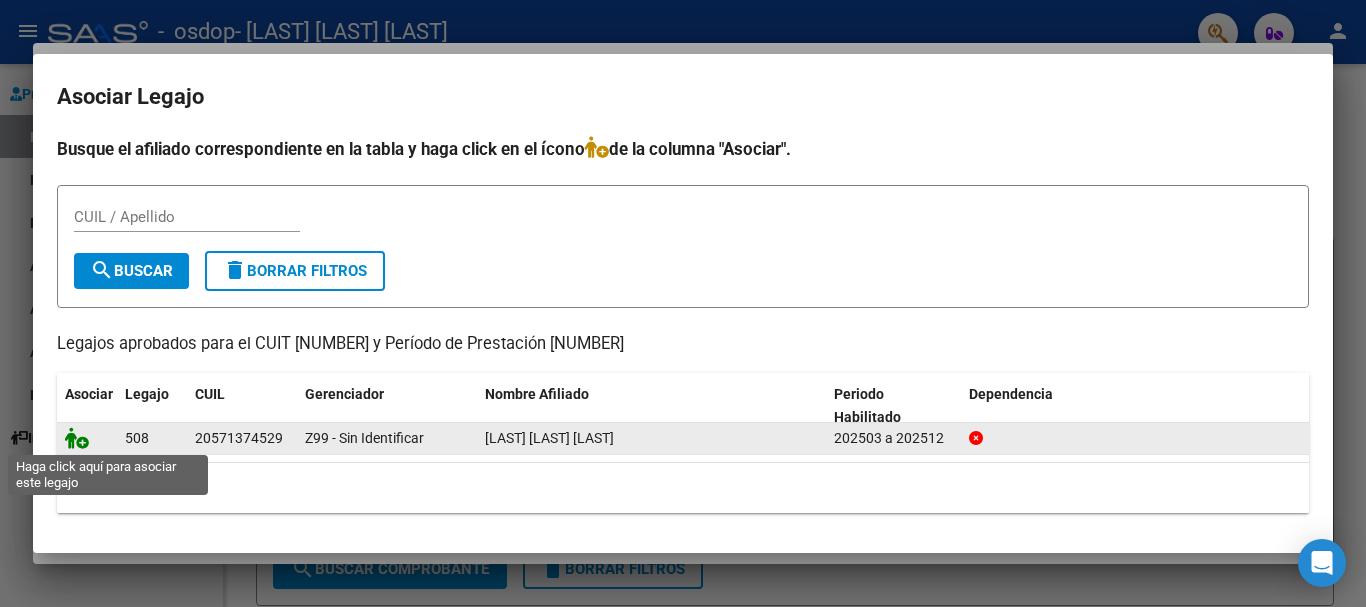 click 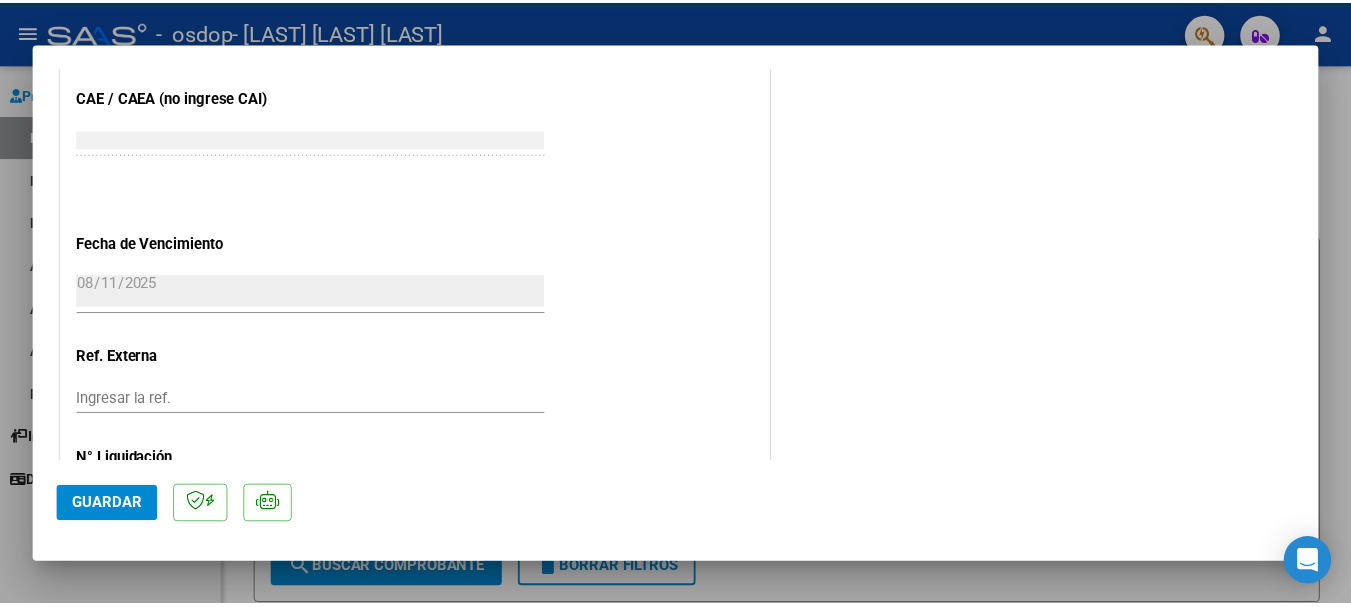 scroll, scrollTop: 1395, scrollLeft: 0, axis: vertical 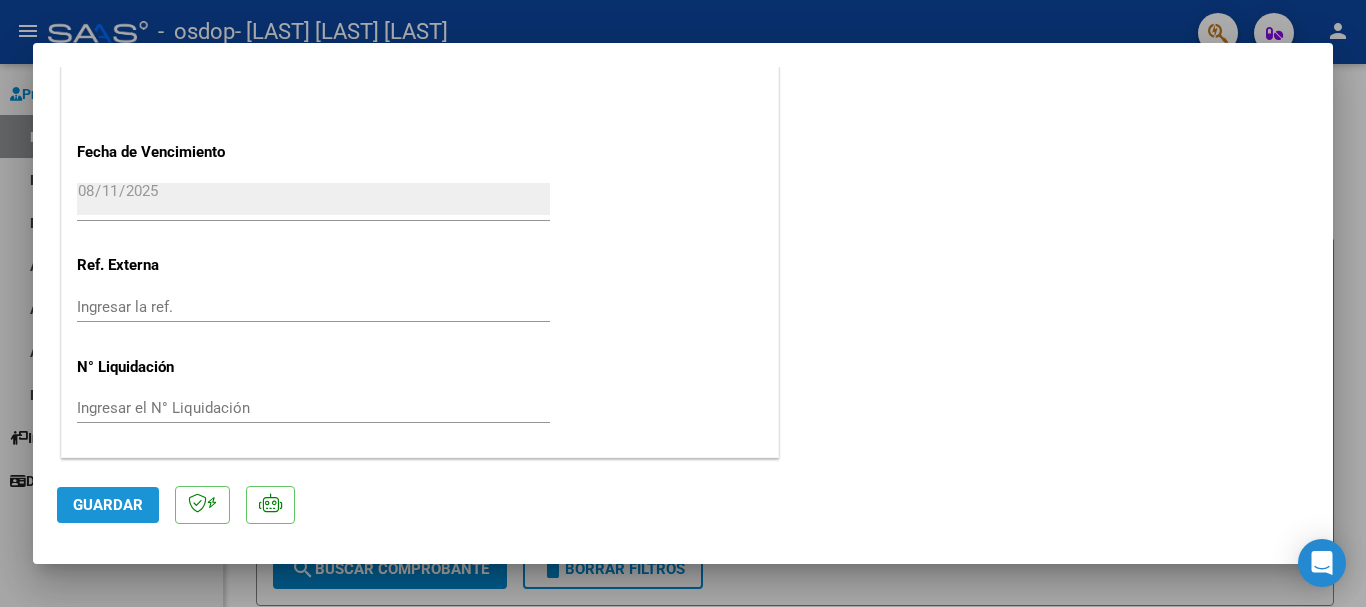 click on "Guardar" 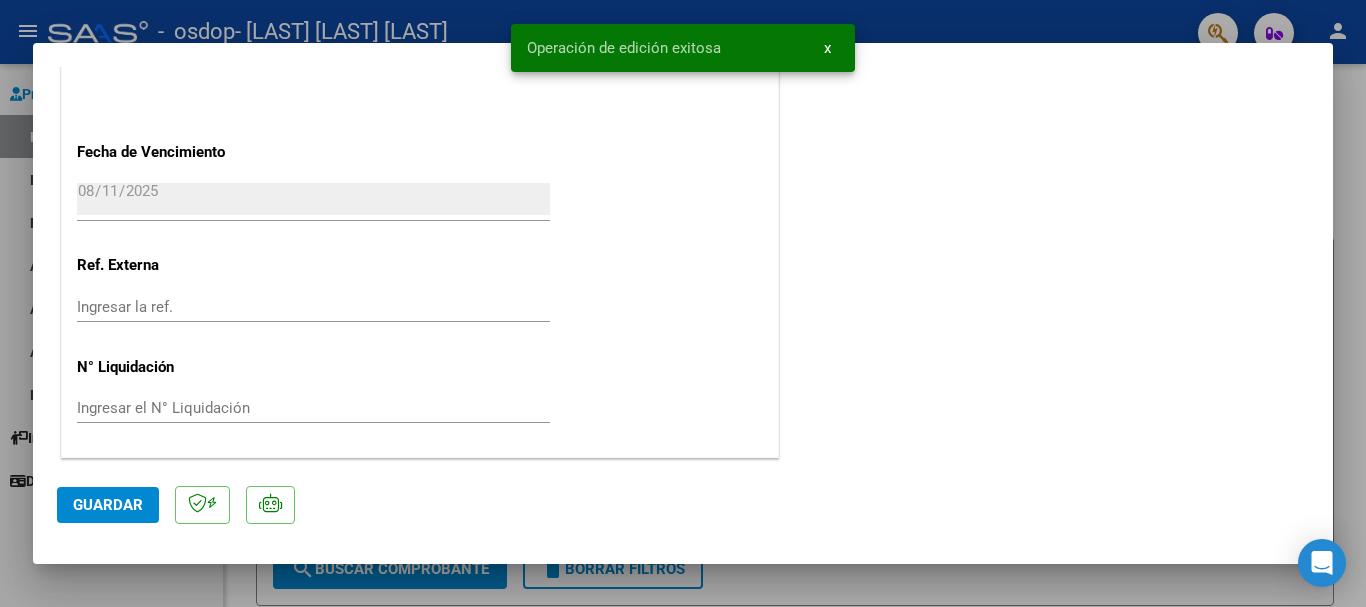 click at bounding box center (683, 303) 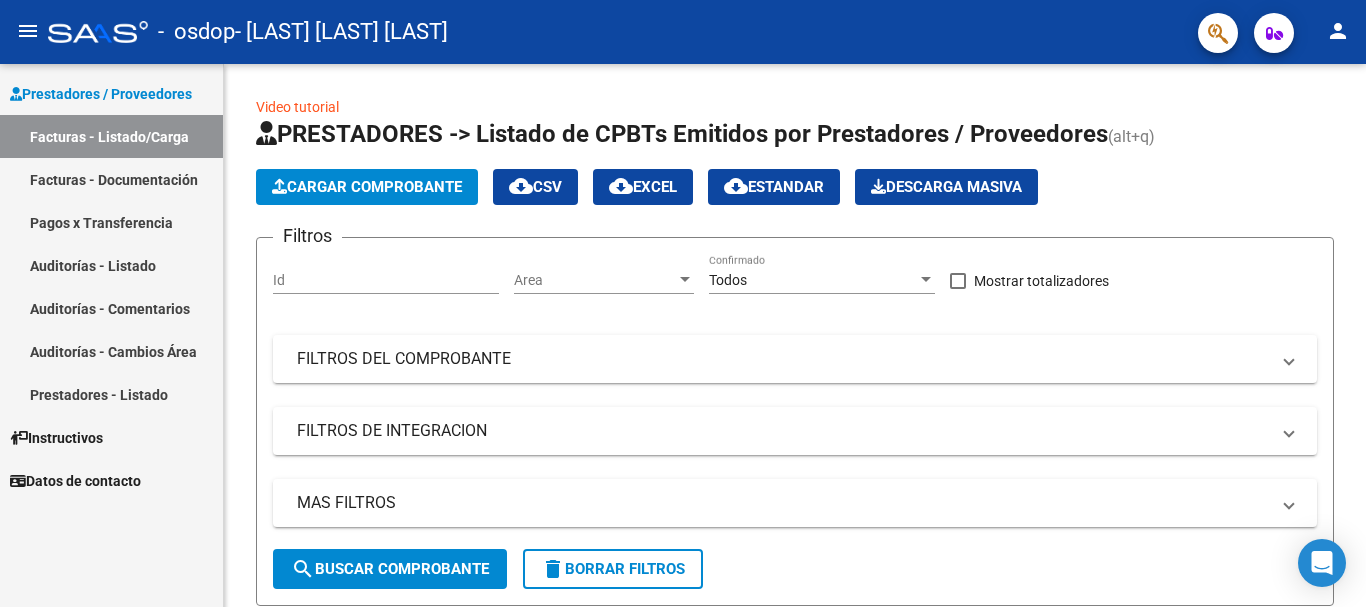 click on "person" 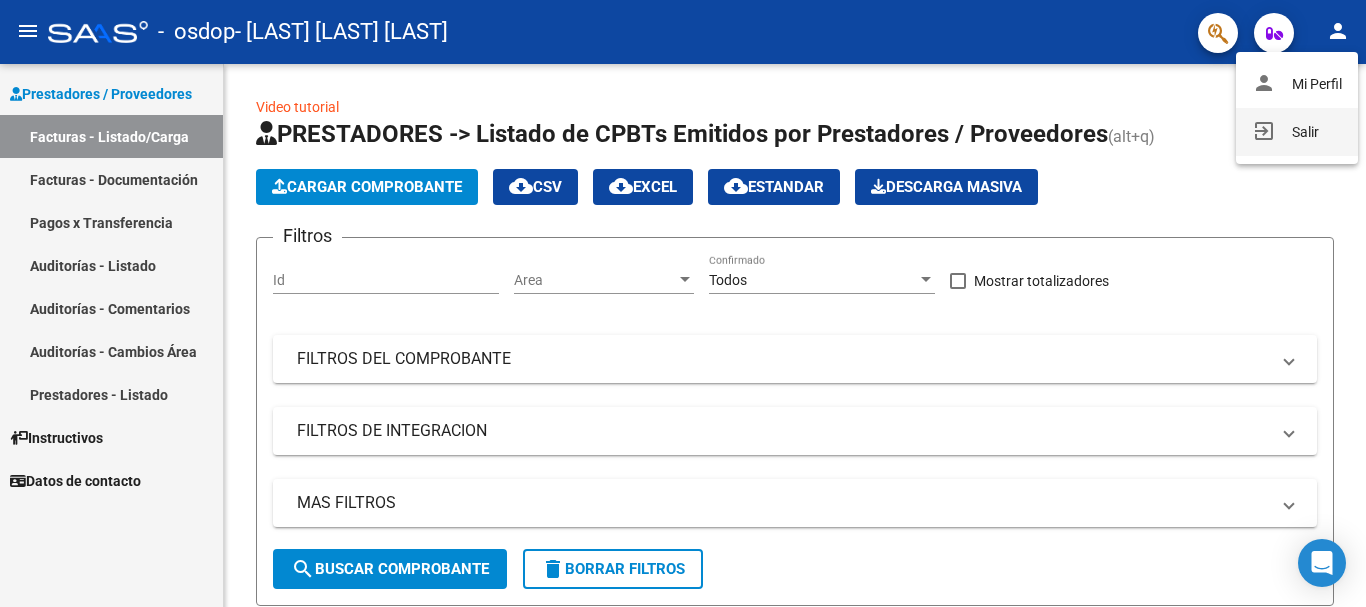 click on "exit_to_app  Salir" at bounding box center [1297, 132] 